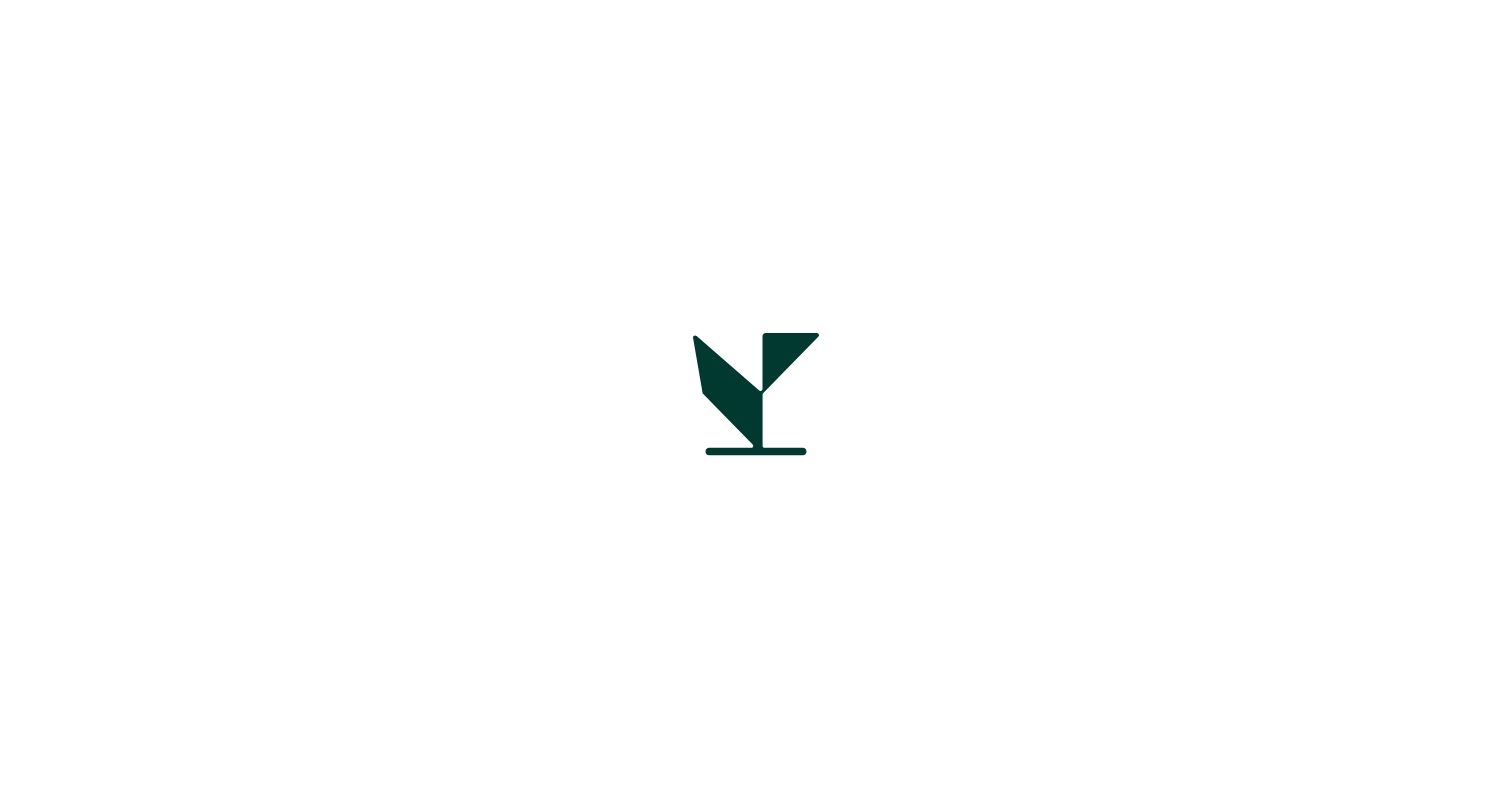 scroll, scrollTop: 0, scrollLeft: 0, axis: both 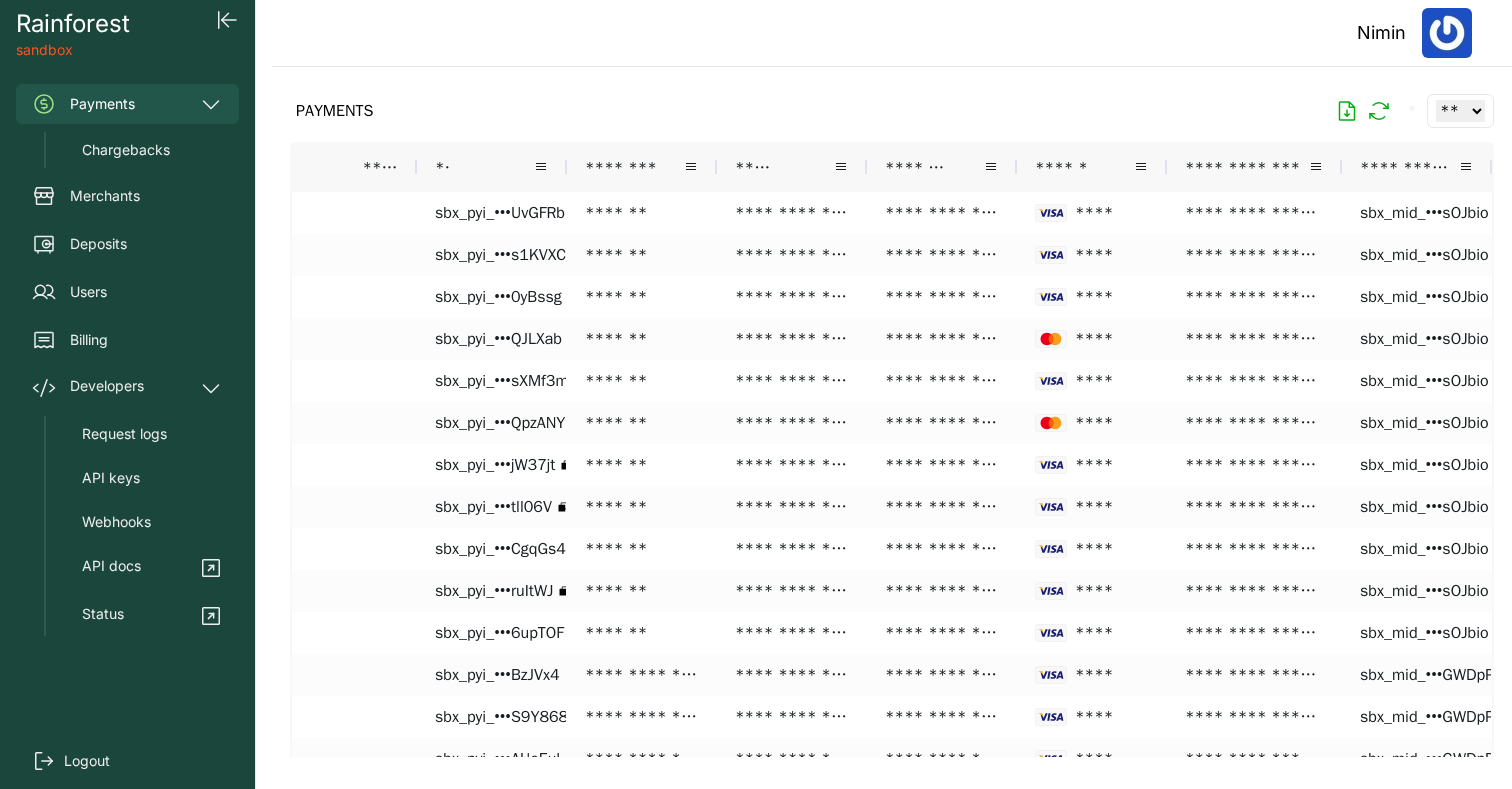 click on "******
******
****" at bounding box center [542, 167] 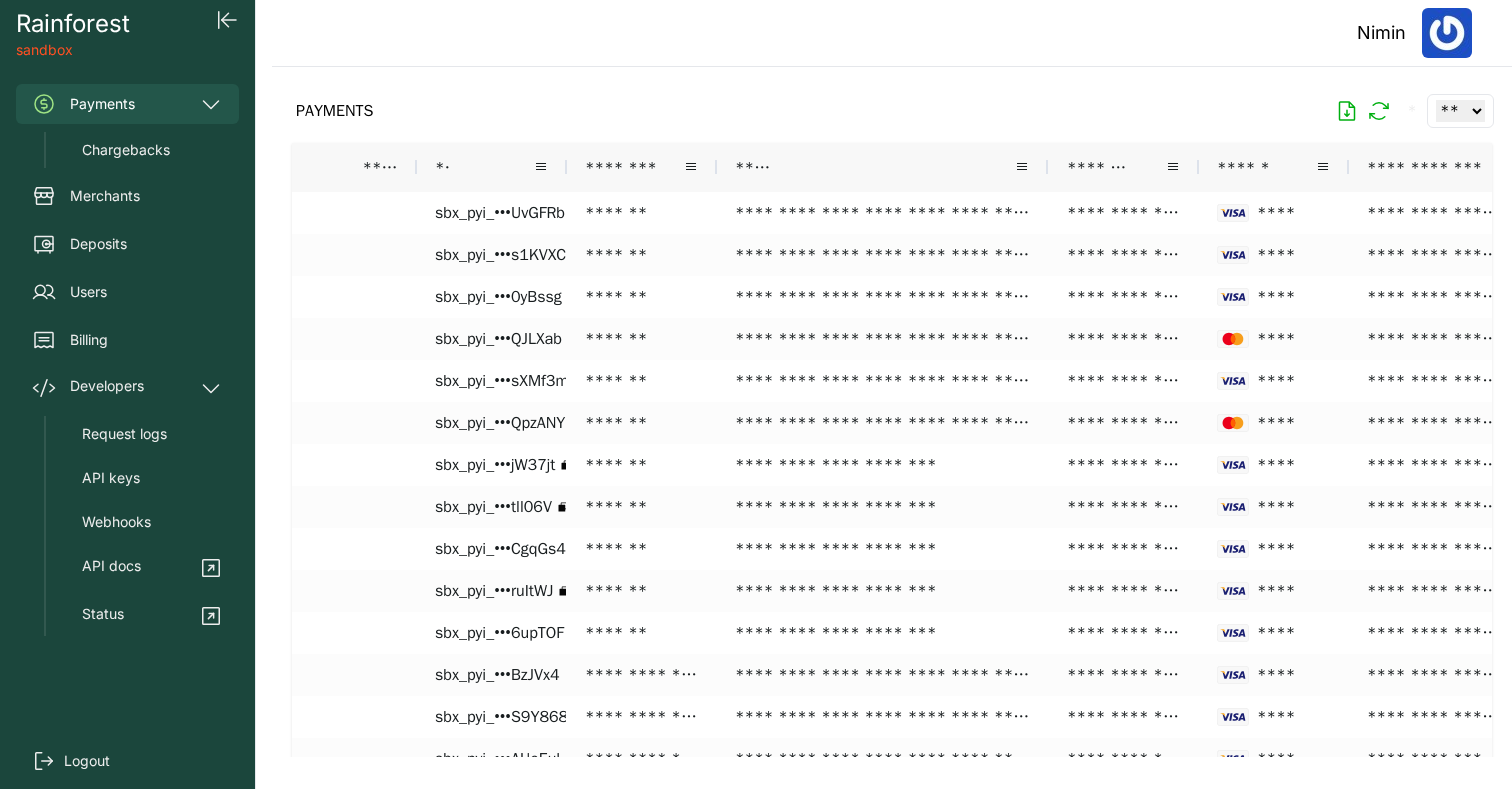 drag, startPoint x: 864, startPoint y: 160, endPoint x: 1049, endPoint y: 145, distance: 185.60712 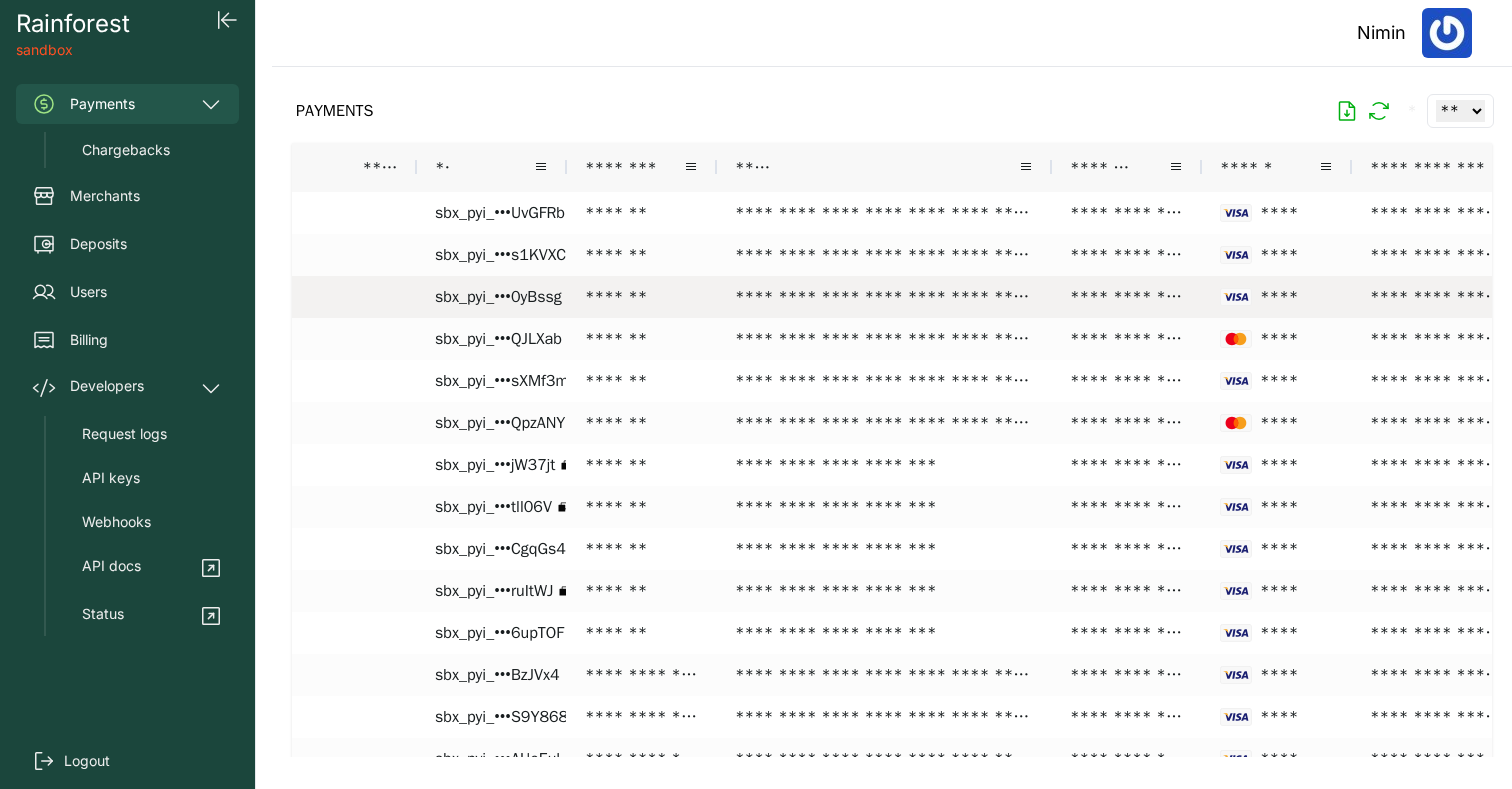 scroll, scrollTop: 0, scrollLeft: 681, axis: horizontal 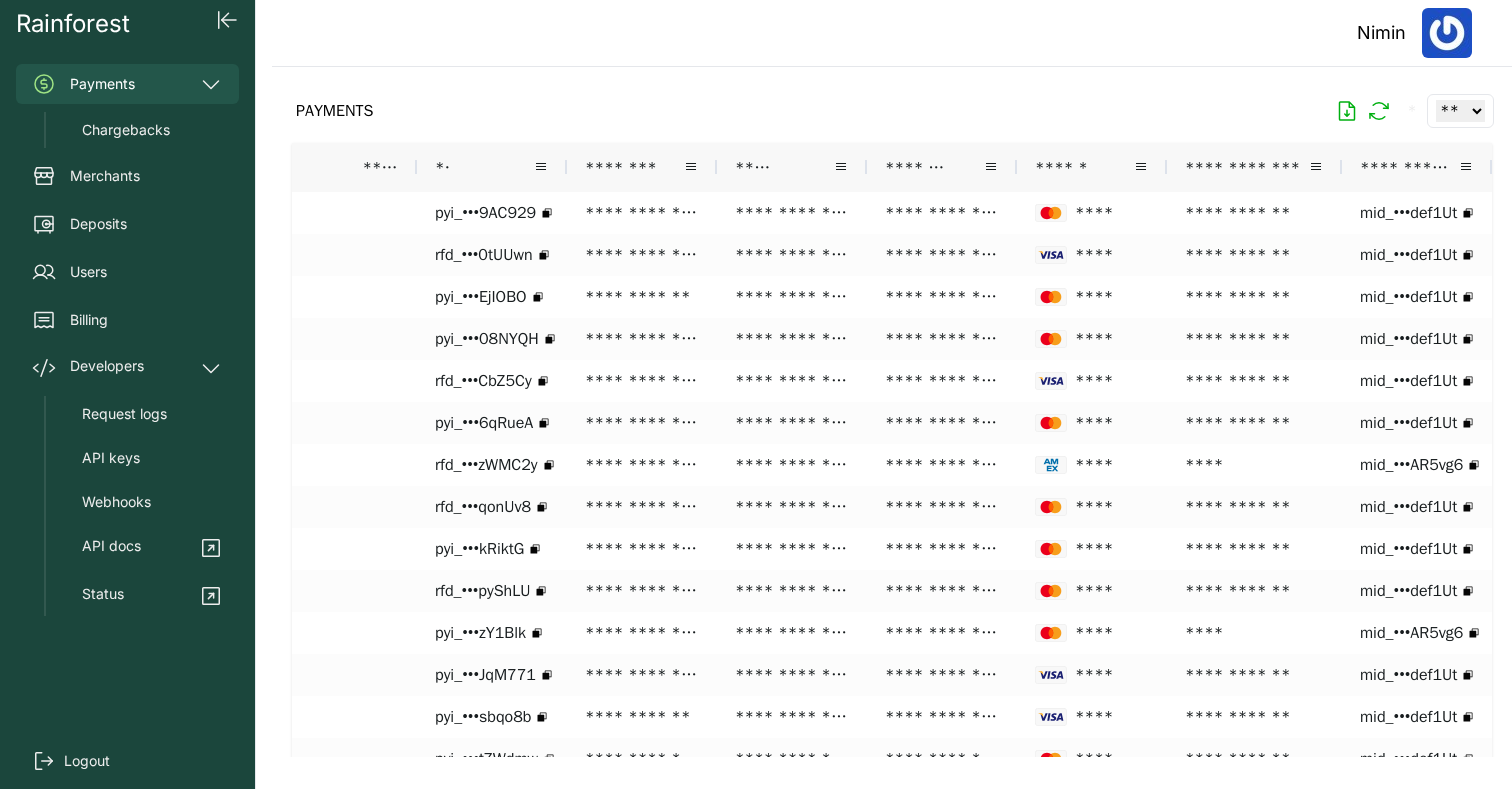 click on "********" at bounding box center [942, 167] 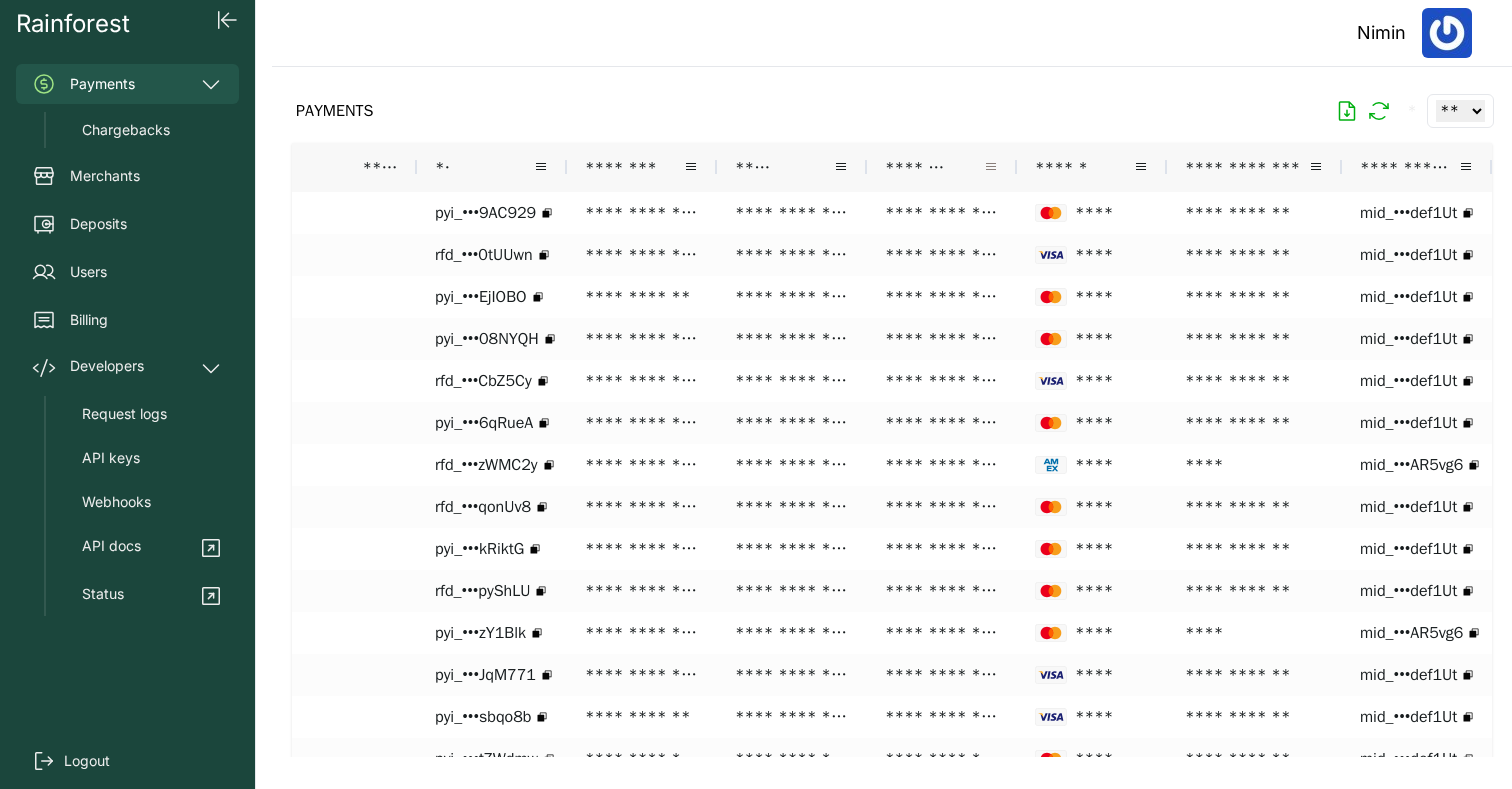click at bounding box center (991, 167) 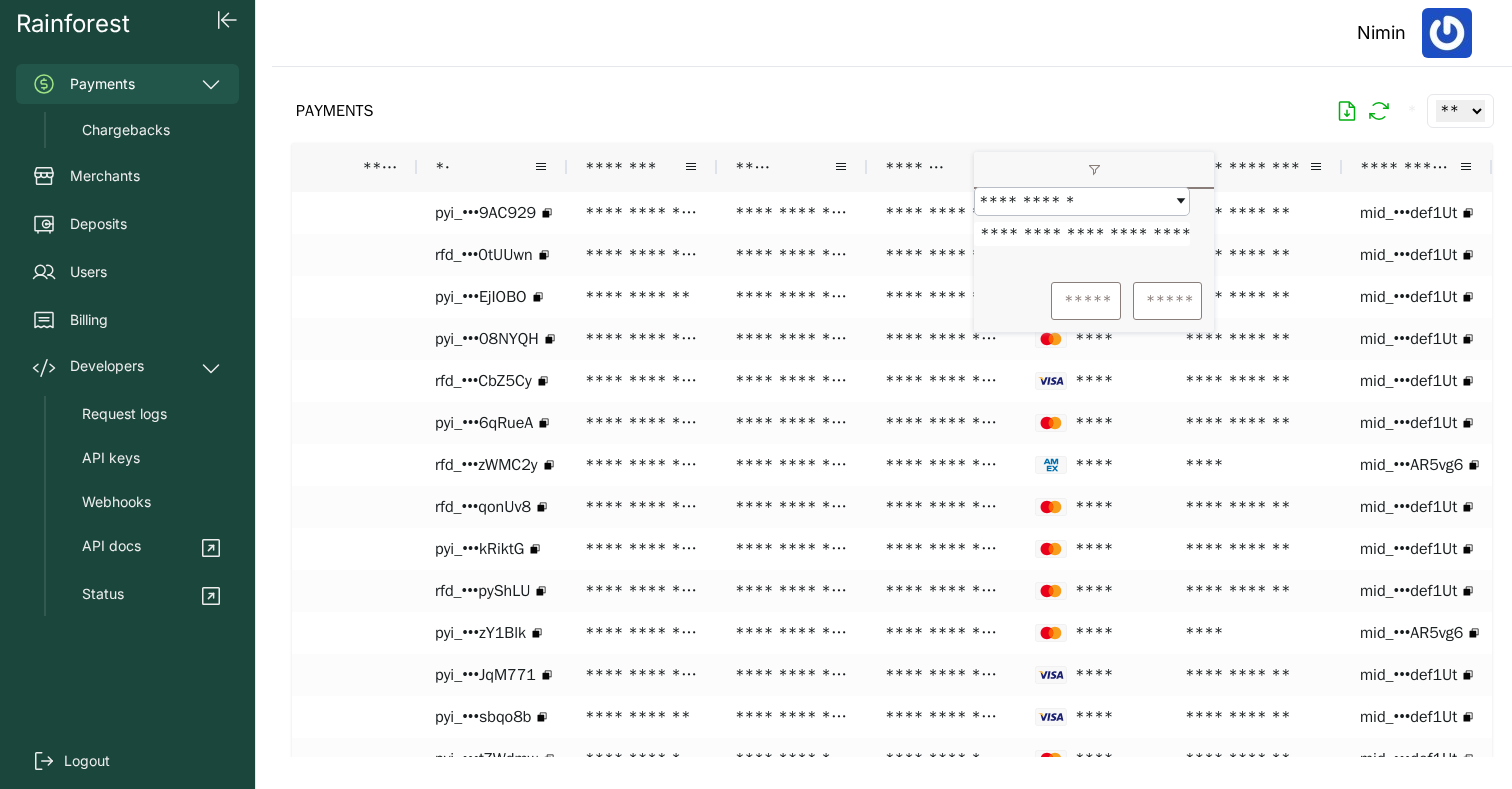 scroll, scrollTop: 0, scrollLeft: 20, axis: horizontal 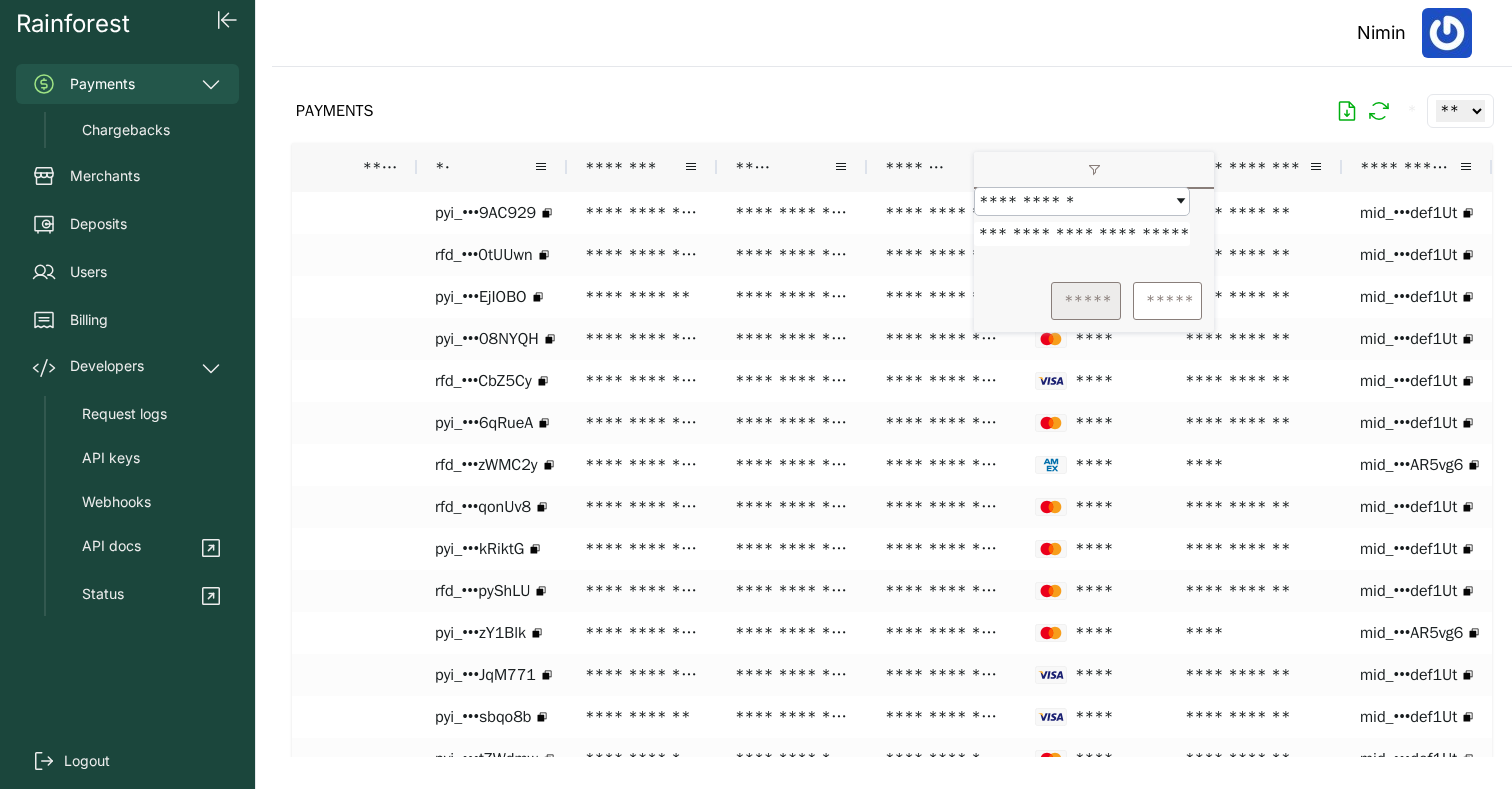 type on "**********" 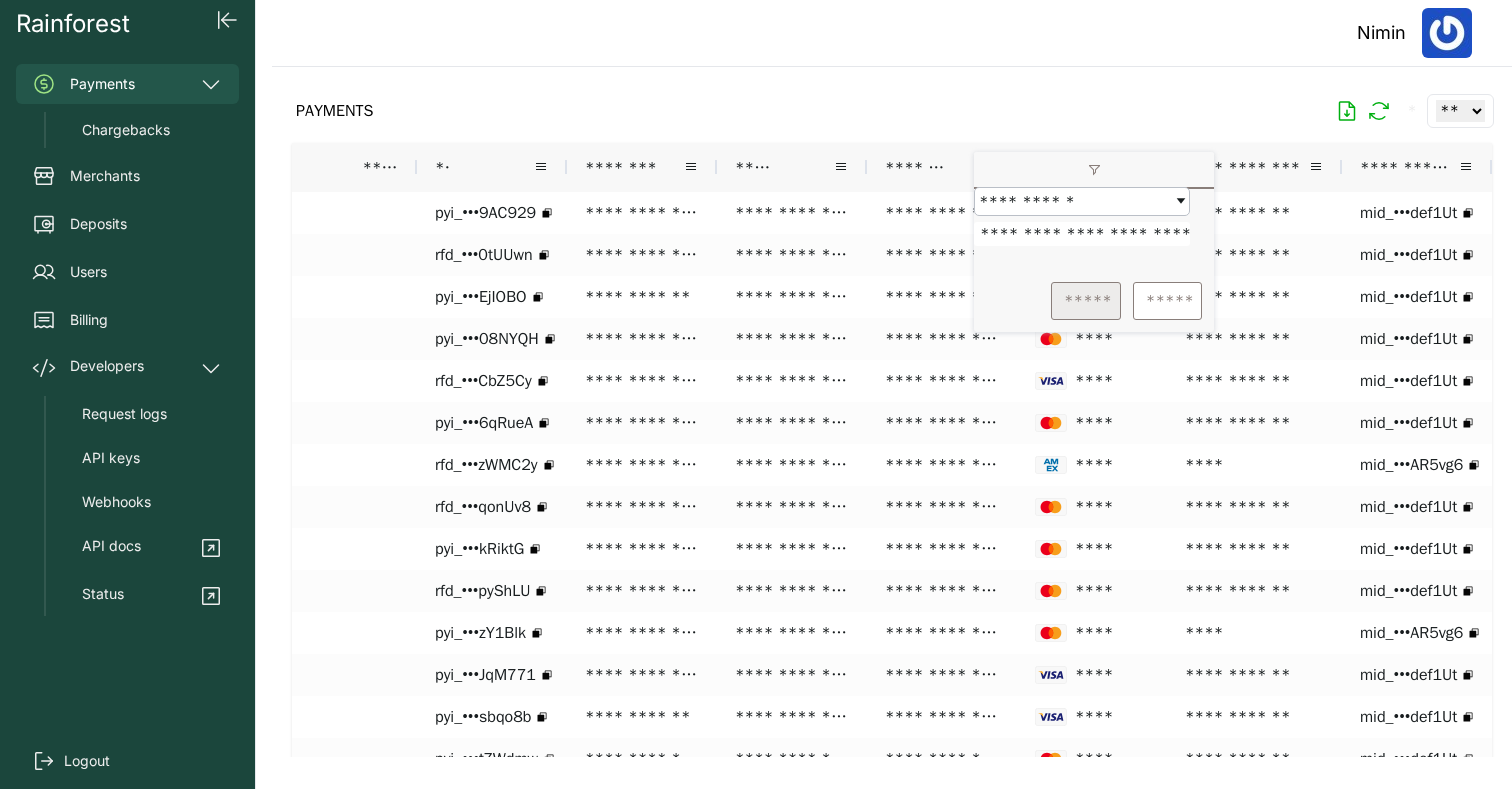 click on "*****" at bounding box center (1086, 301) 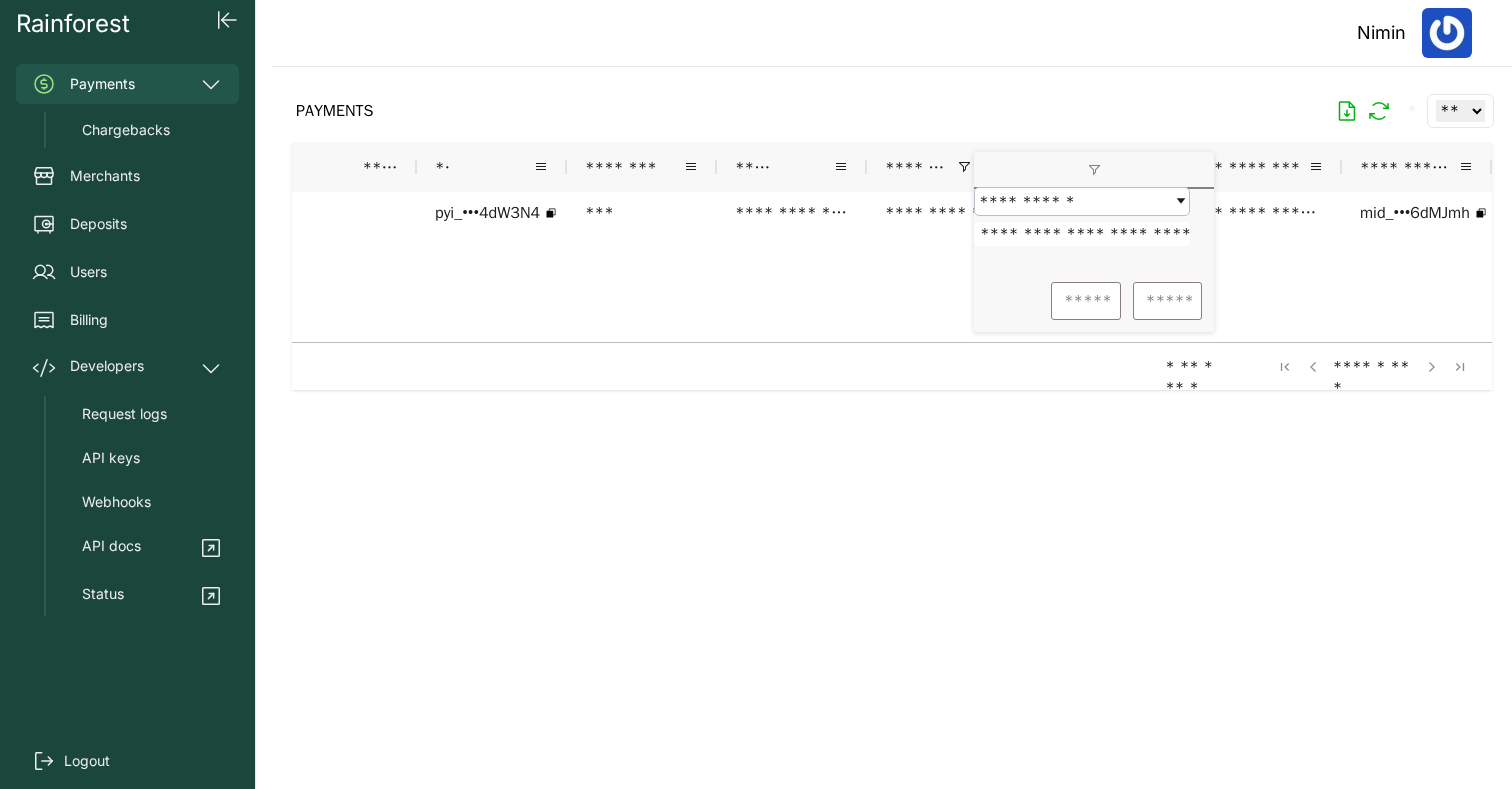 click at bounding box center (892, 412) 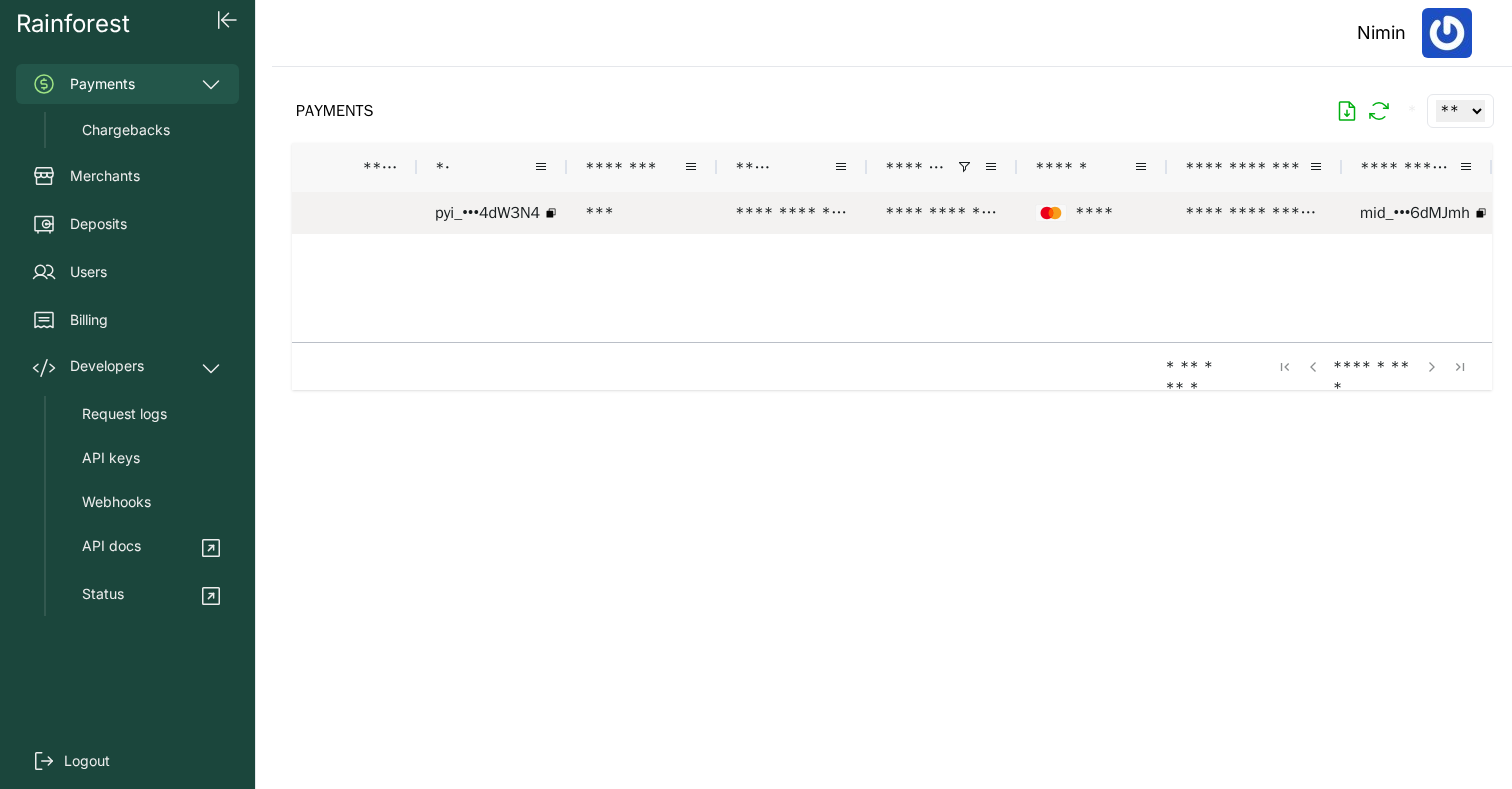scroll, scrollTop: 0, scrollLeft: 678, axis: horizontal 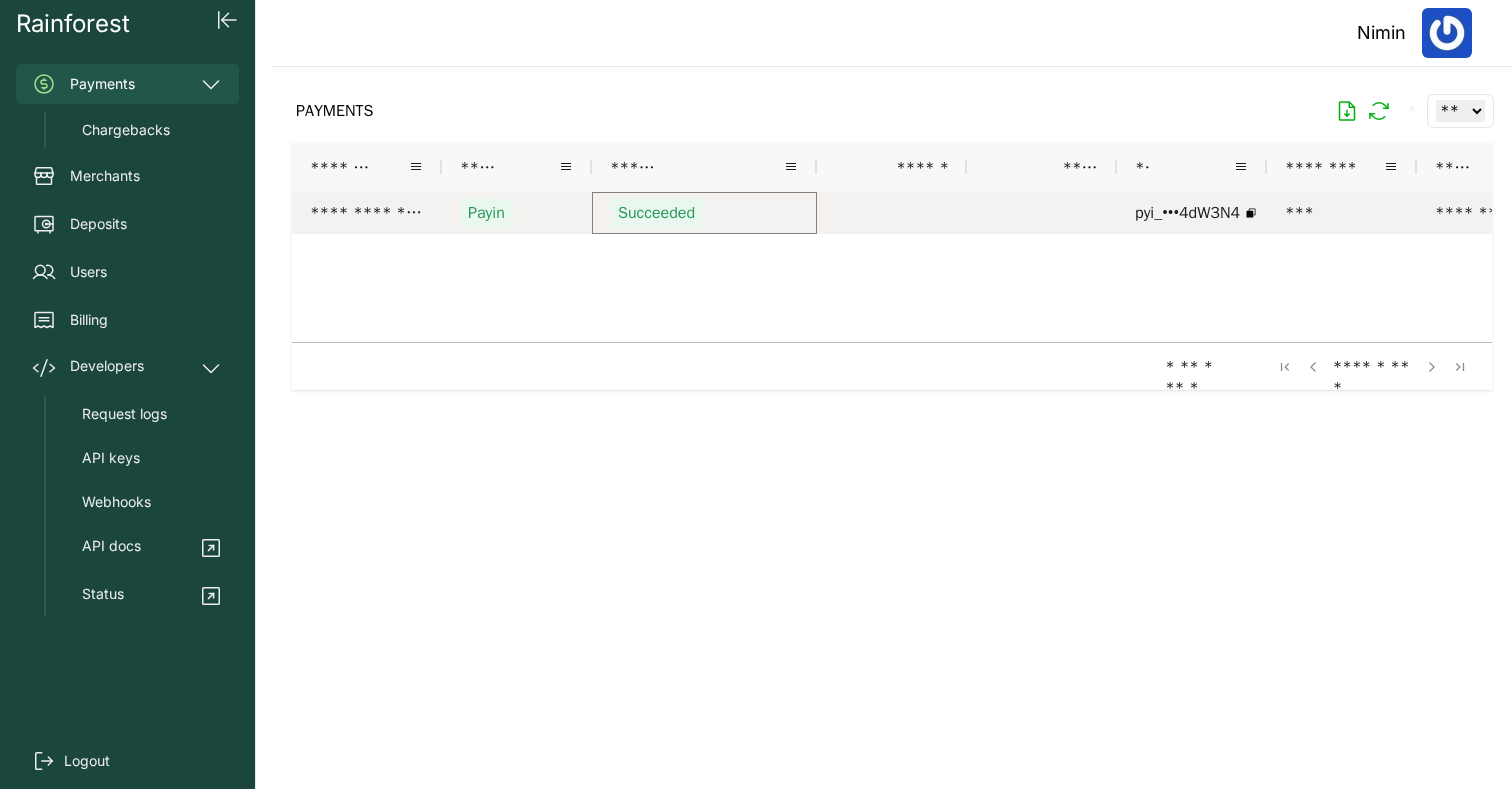 click on "Succeeded" at bounding box center (704, 213) 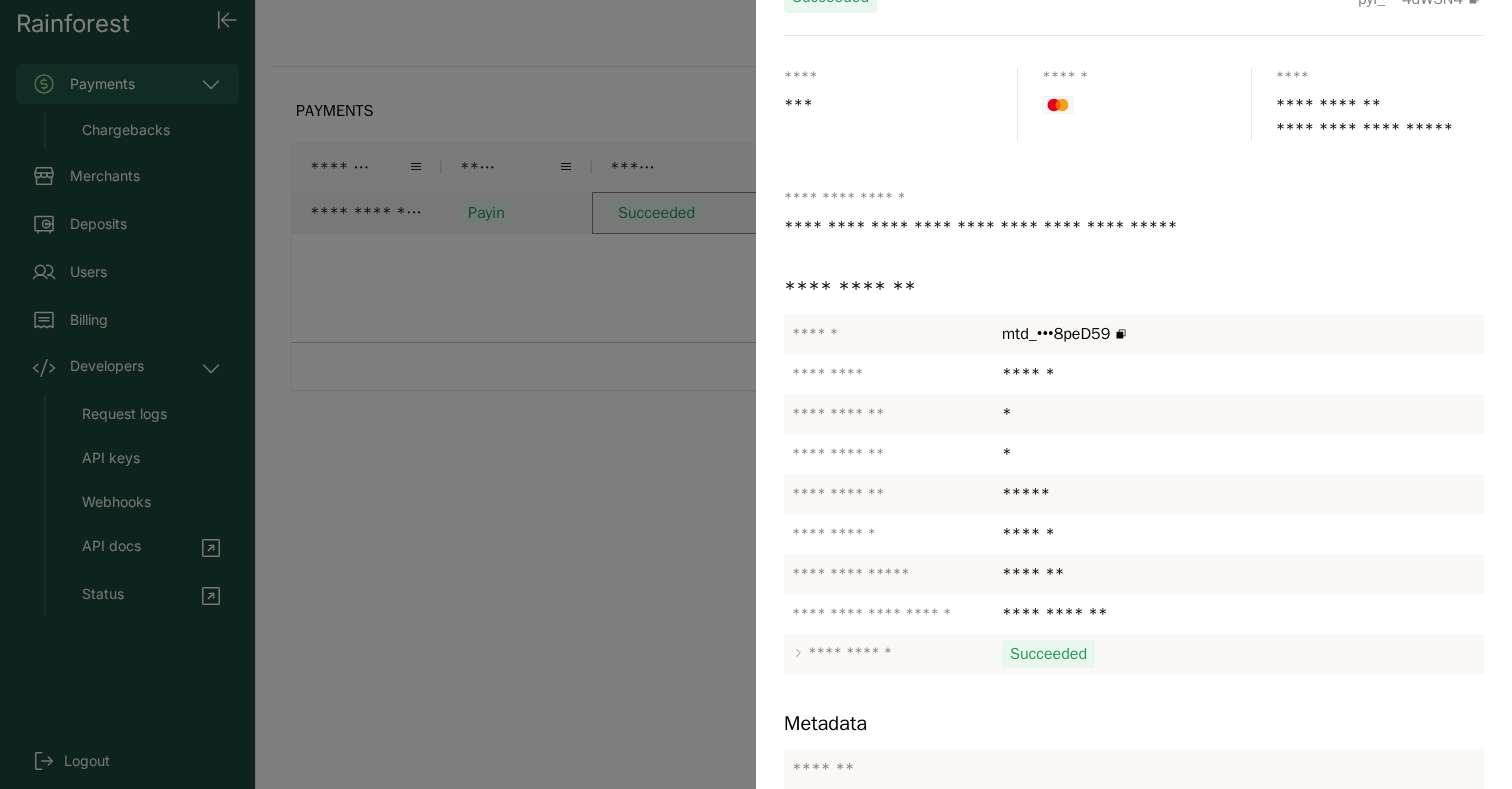 scroll, scrollTop: 0, scrollLeft: 0, axis: both 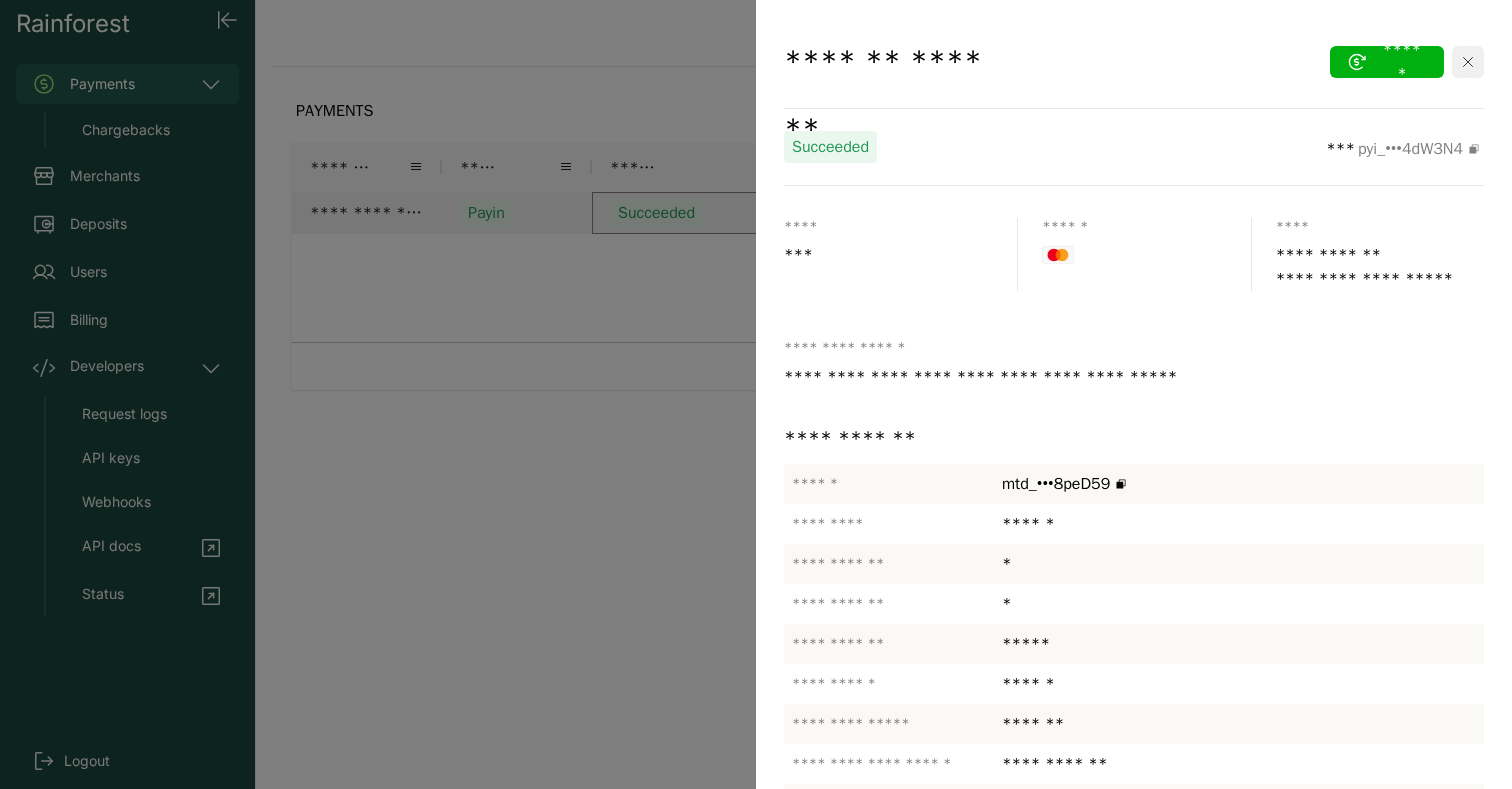 click at bounding box center (1468, 62) 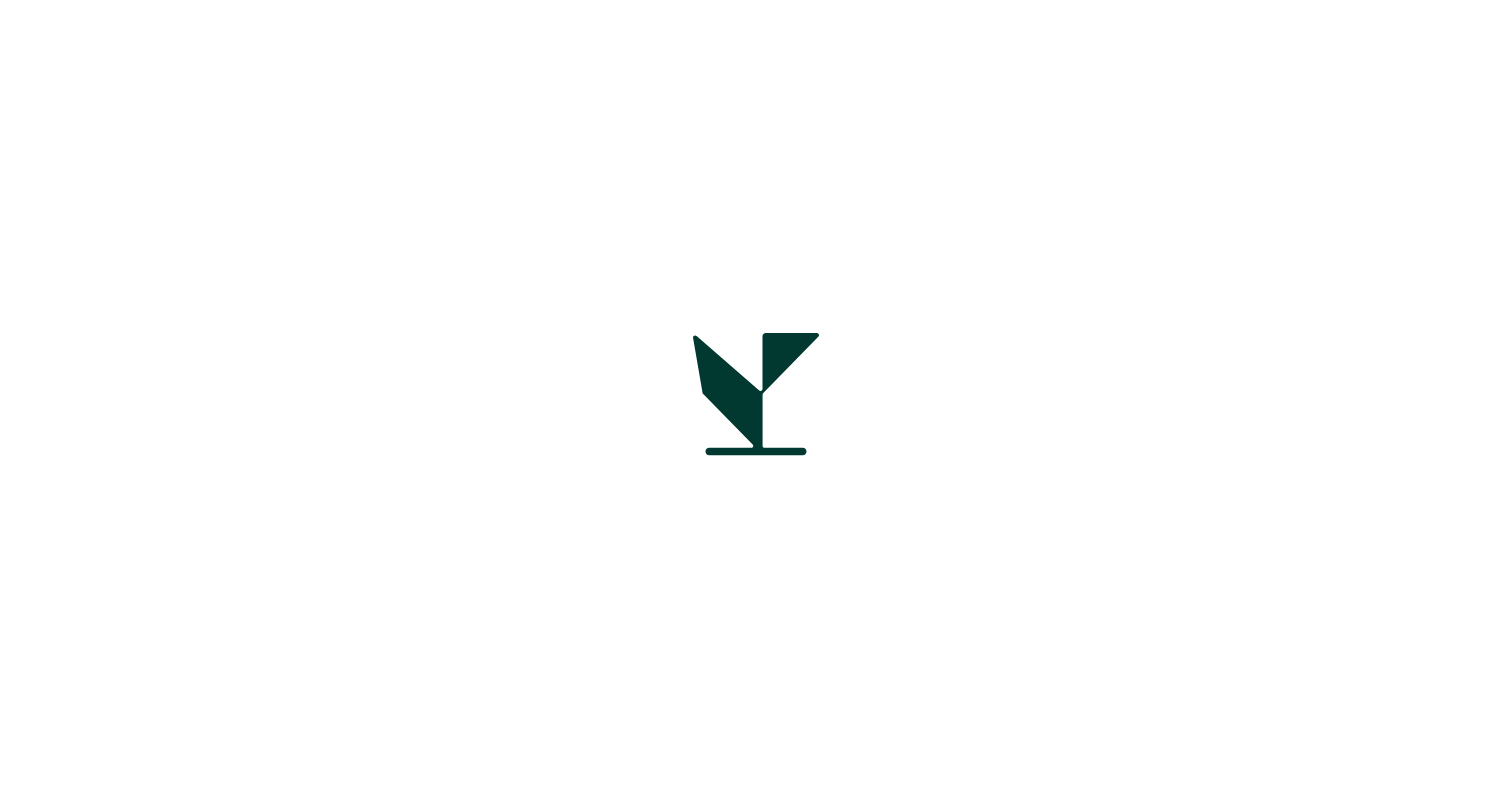 scroll, scrollTop: 0, scrollLeft: 0, axis: both 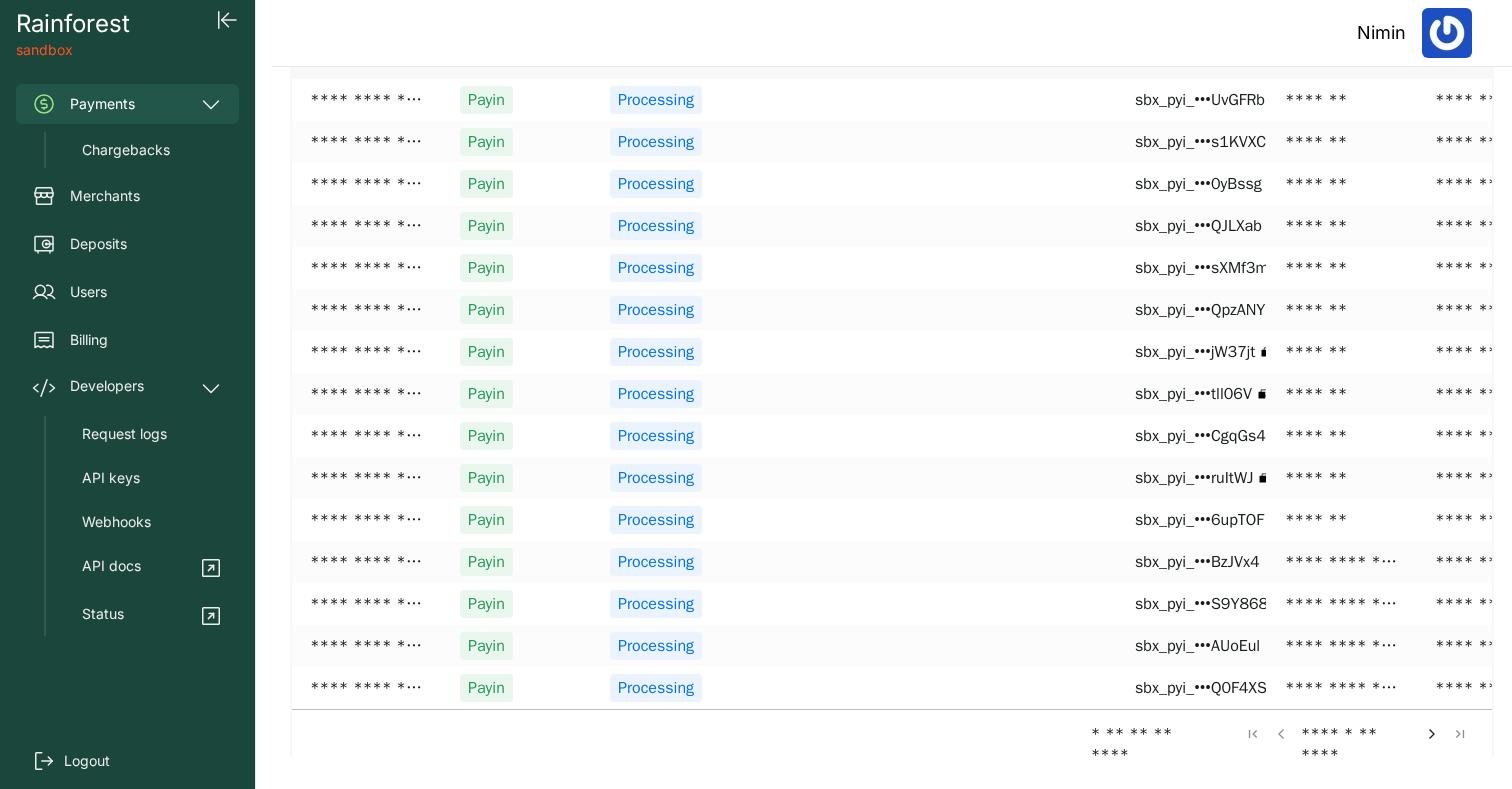 click at bounding box center [1432, 734] 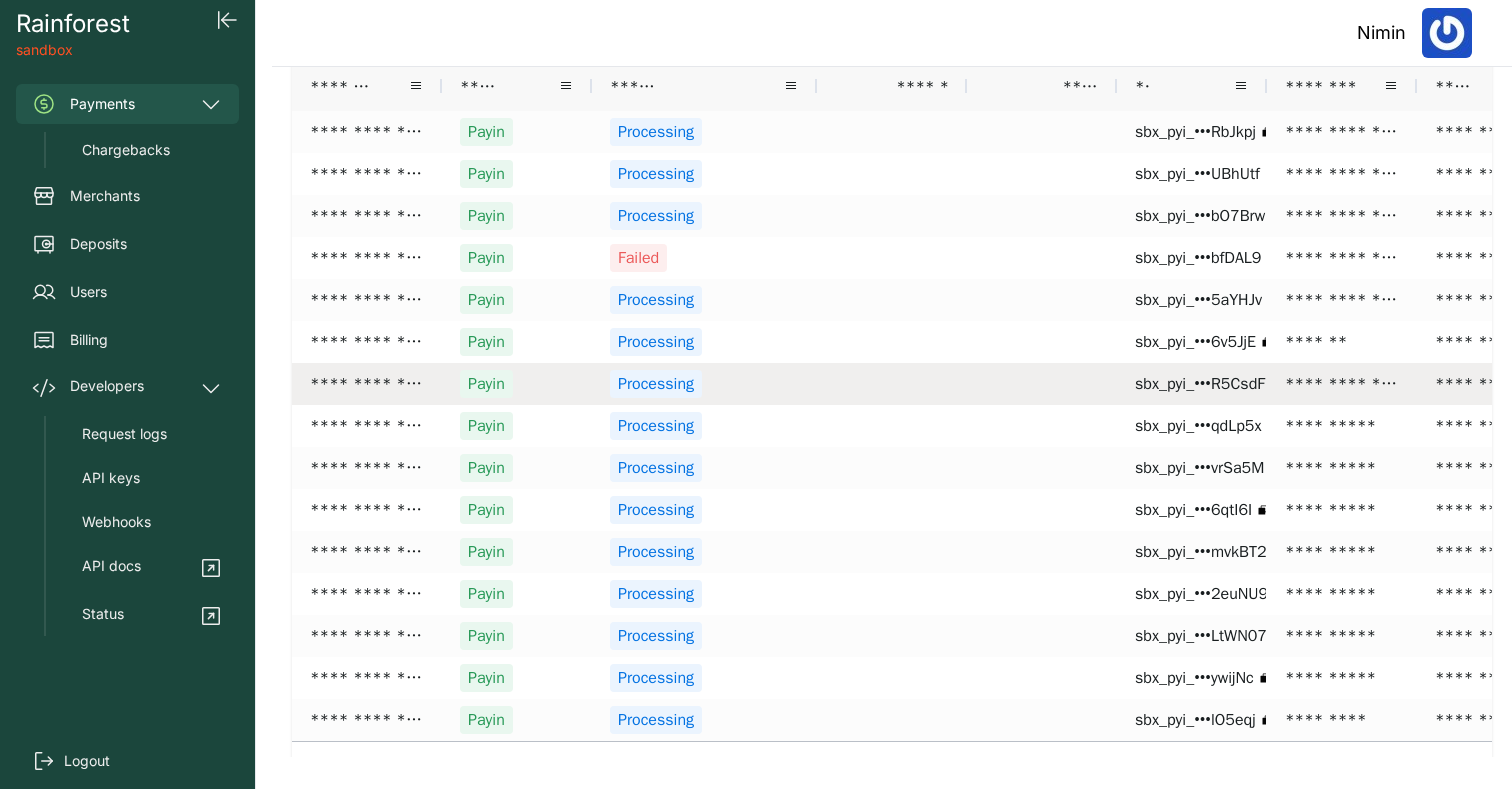 scroll, scrollTop: 113, scrollLeft: 0, axis: vertical 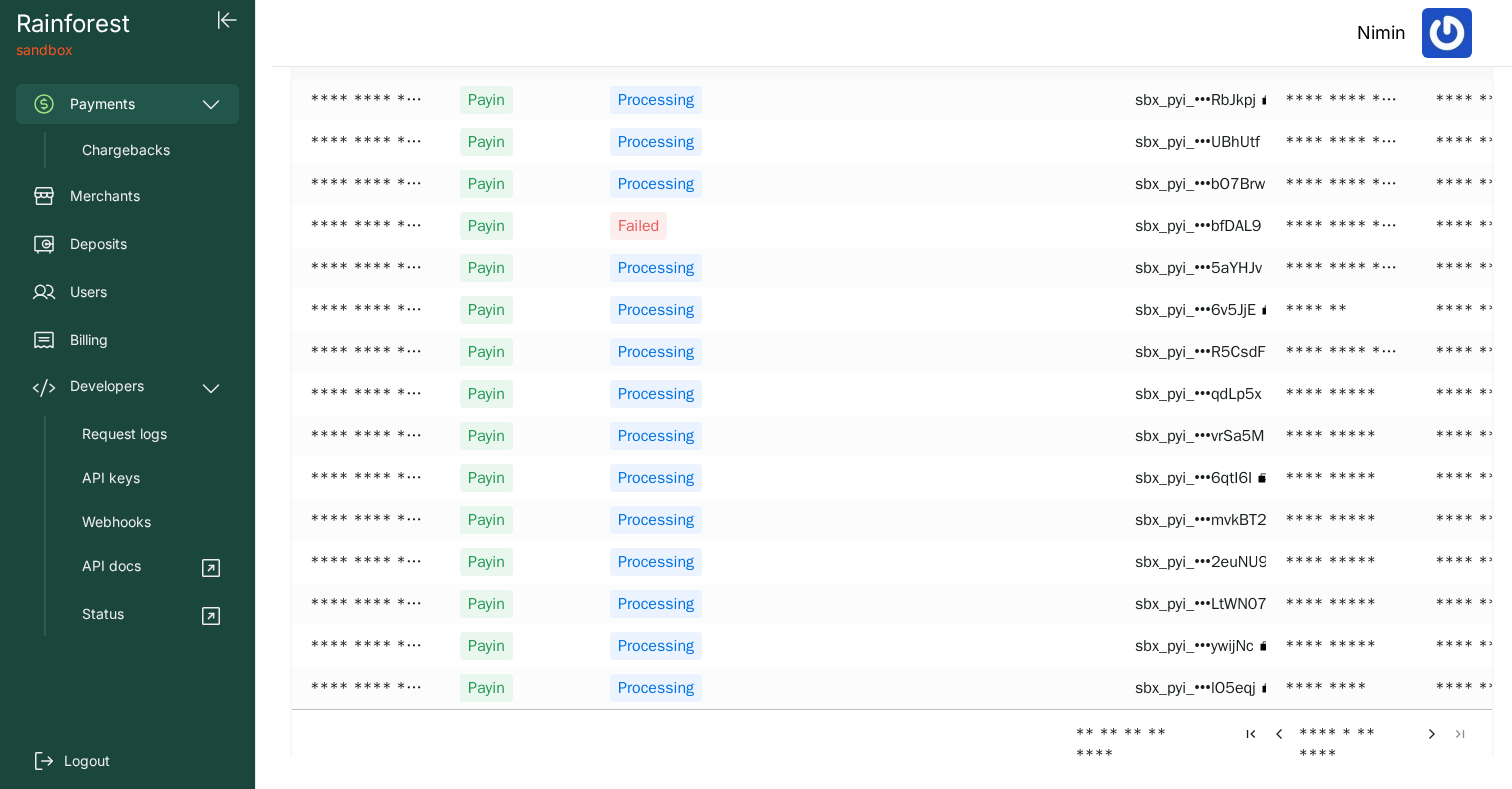 click at bounding box center (1432, 734) 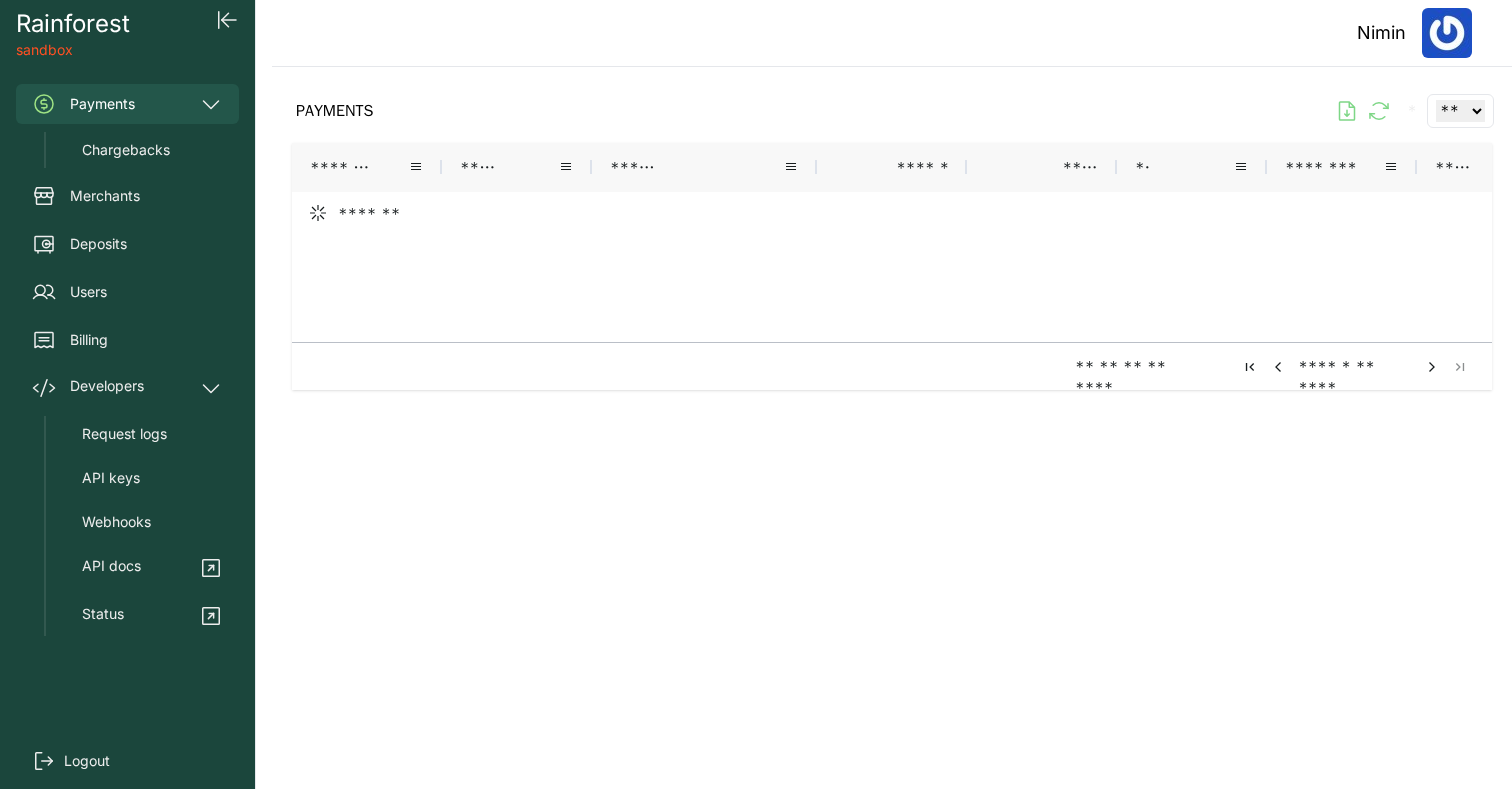 scroll, scrollTop: 0, scrollLeft: 0, axis: both 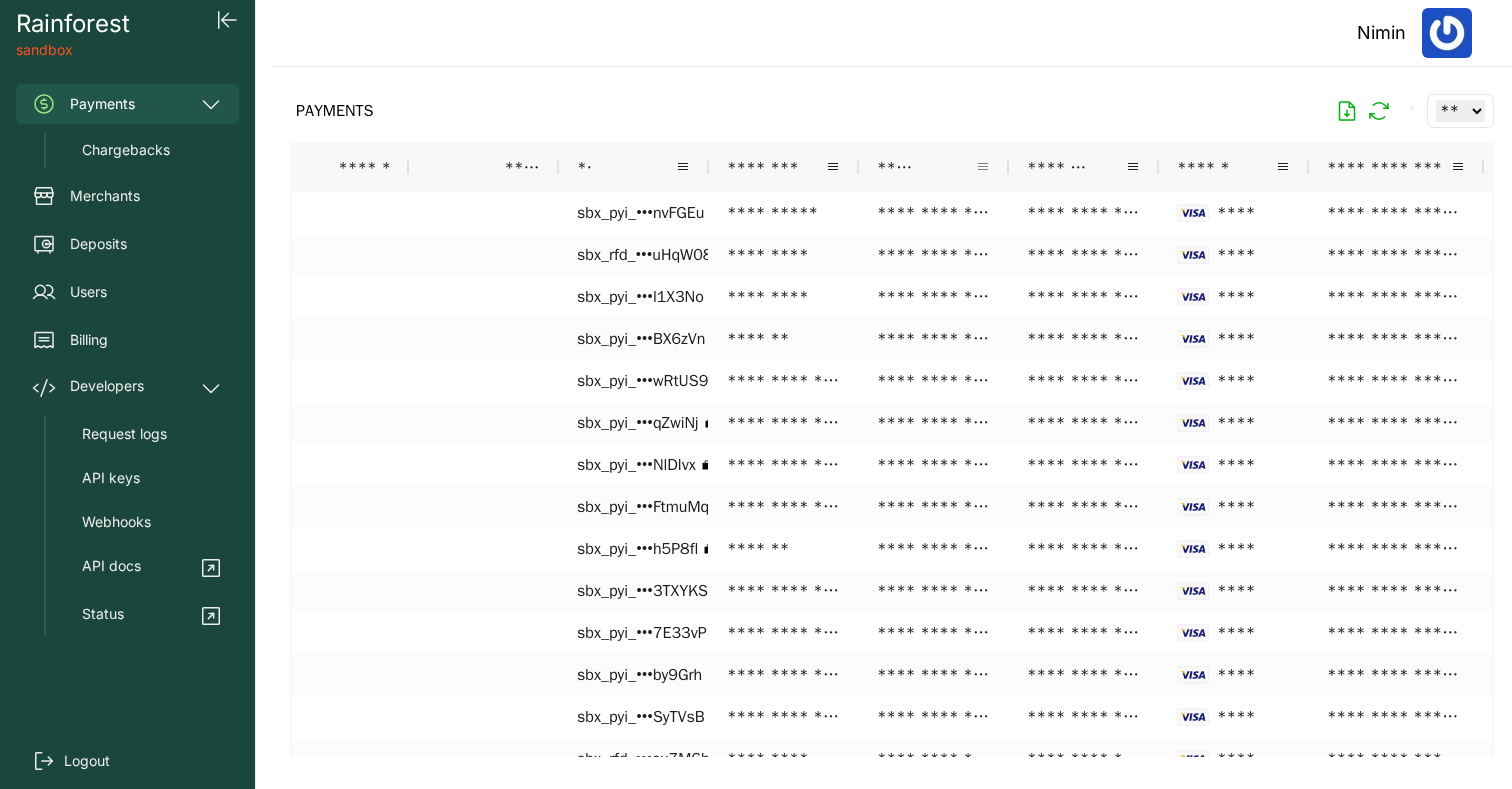 click at bounding box center [983, 167] 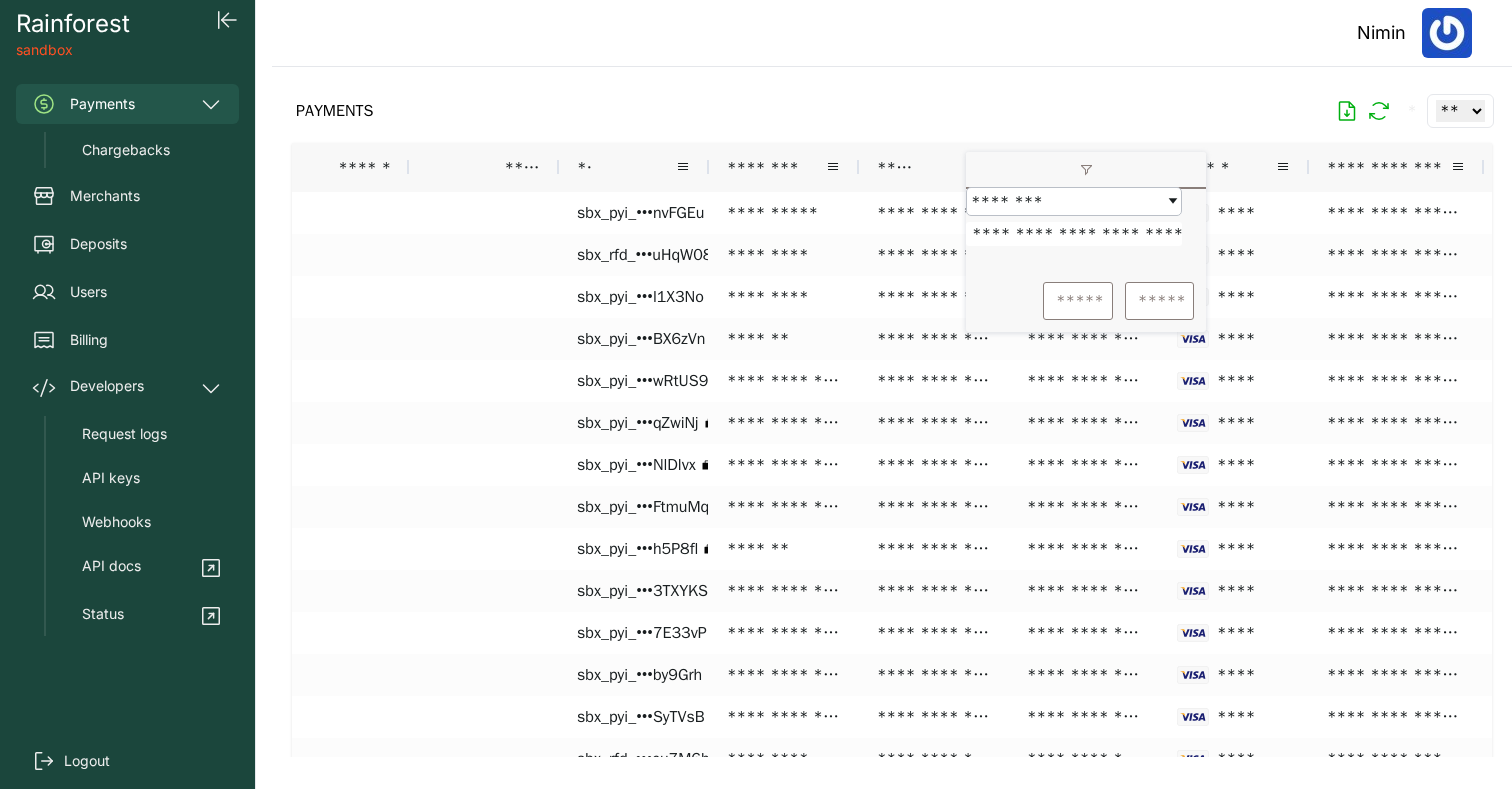 scroll, scrollTop: 0, scrollLeft: 79, axis: horizontal 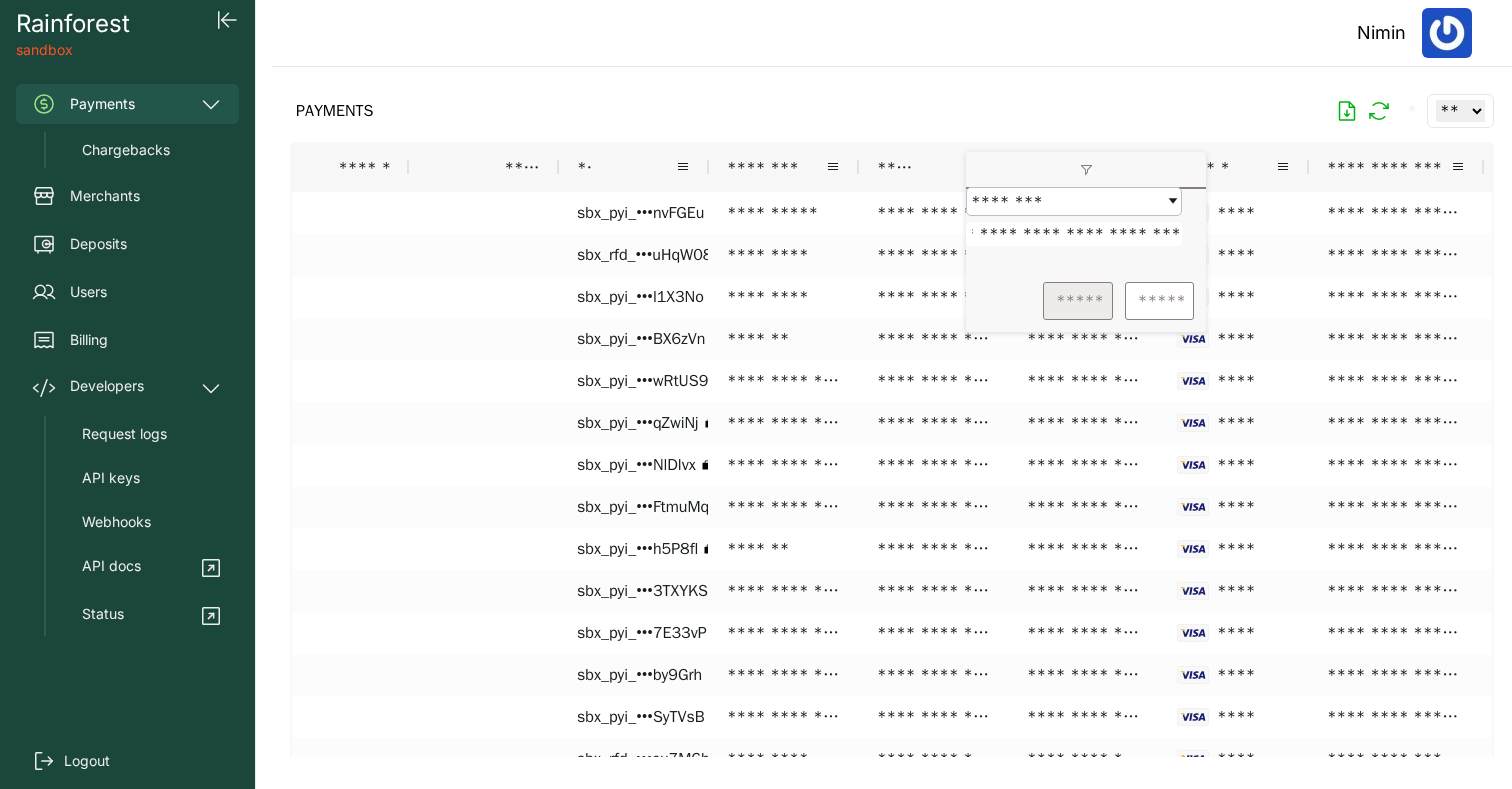type on "**********" 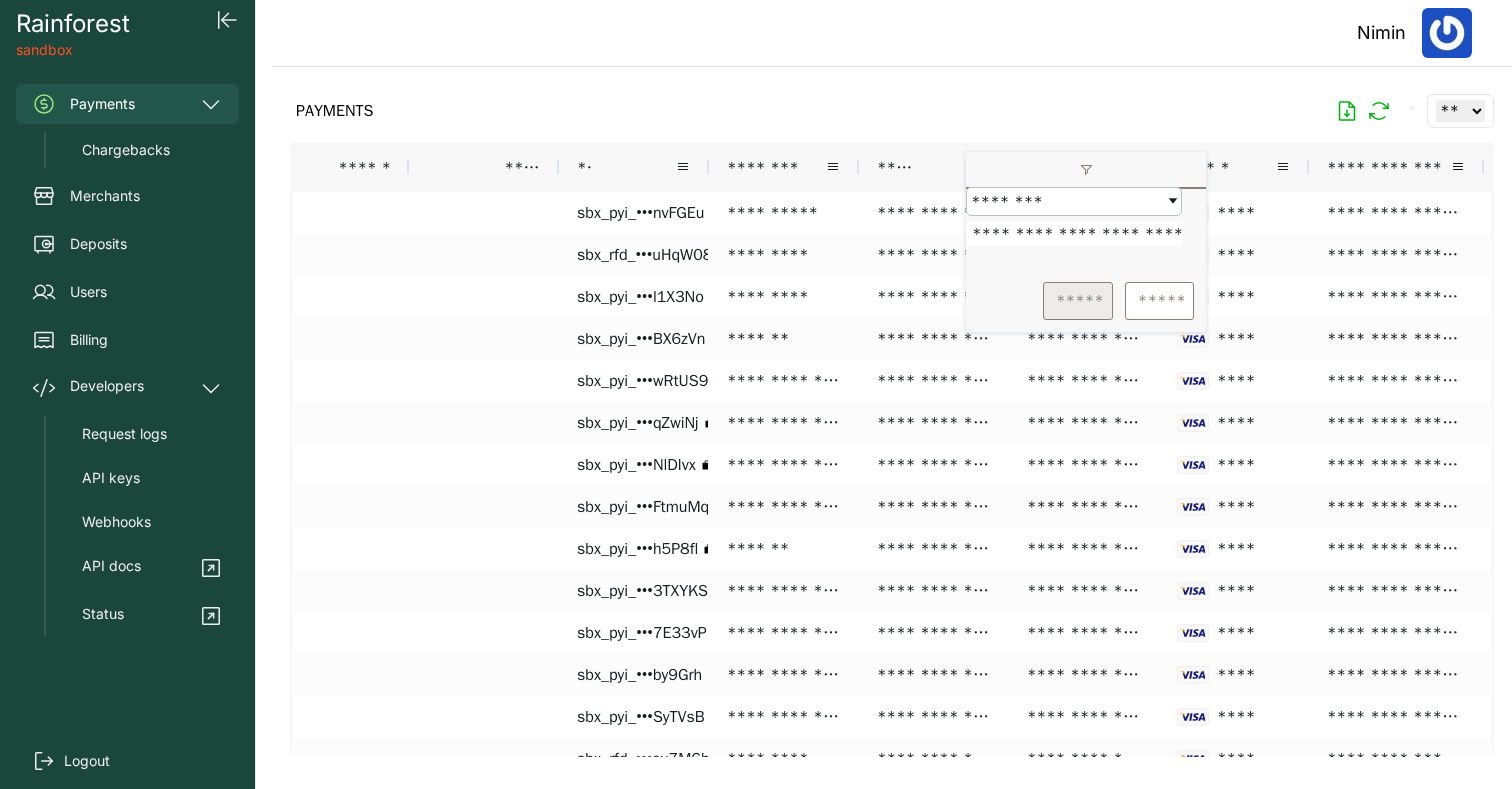 click on "*****" at bounding box center [1078, 301] 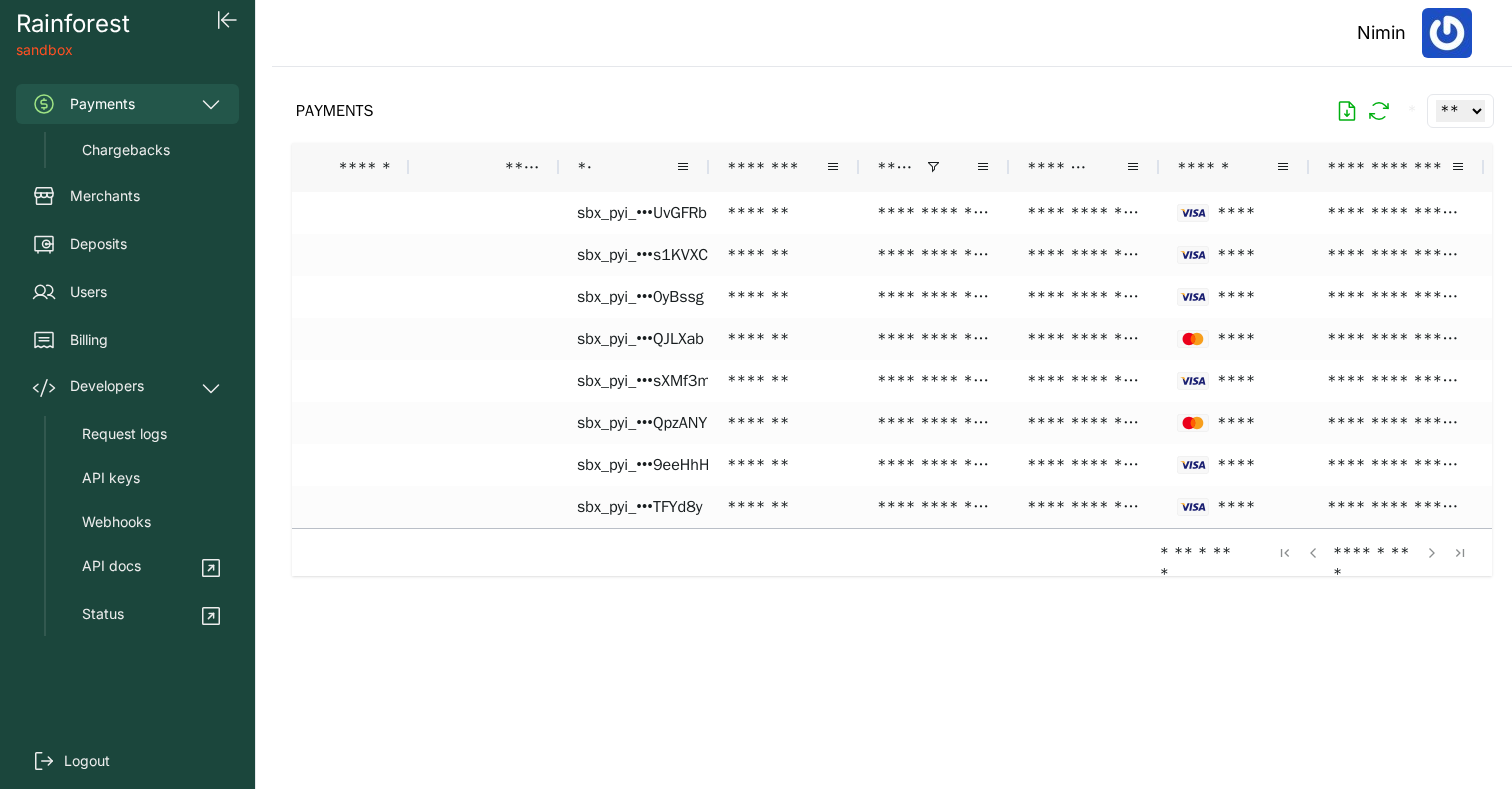 click at bounding box center (892, 412) 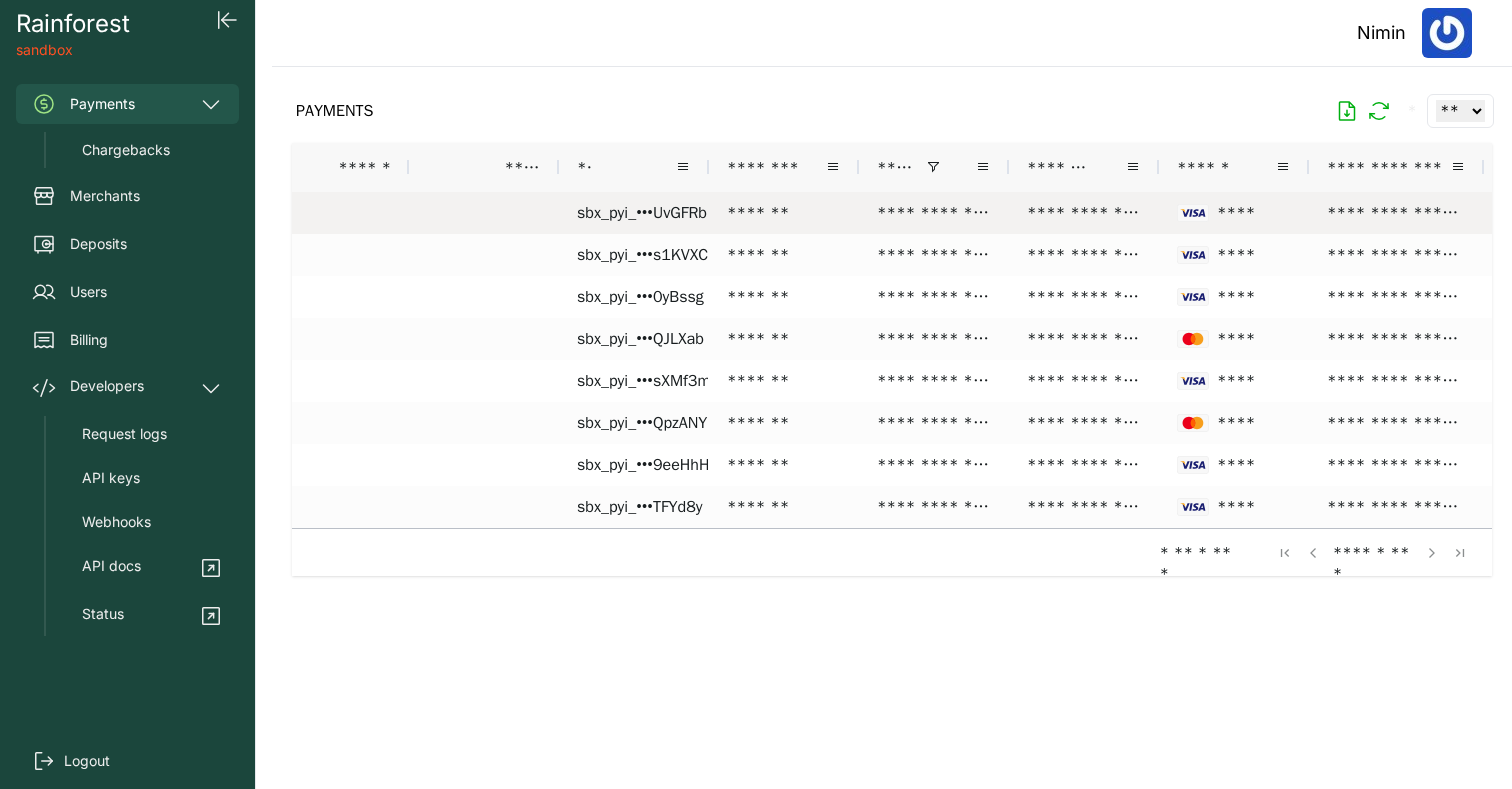 scroll, scrollTop: 0, scrollLeft: 364, axis: horizontal 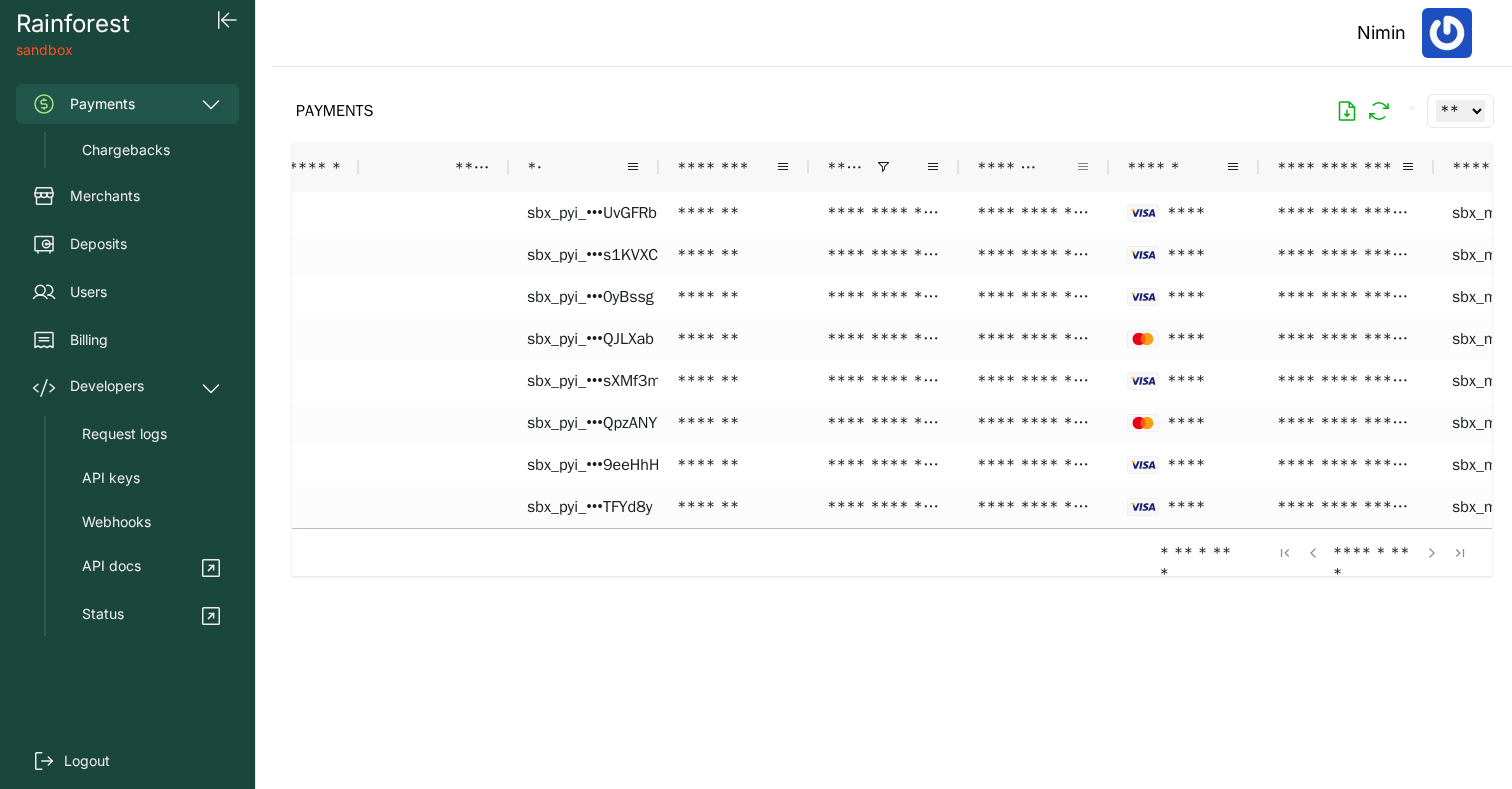 click at bounding box center (1083, 167) 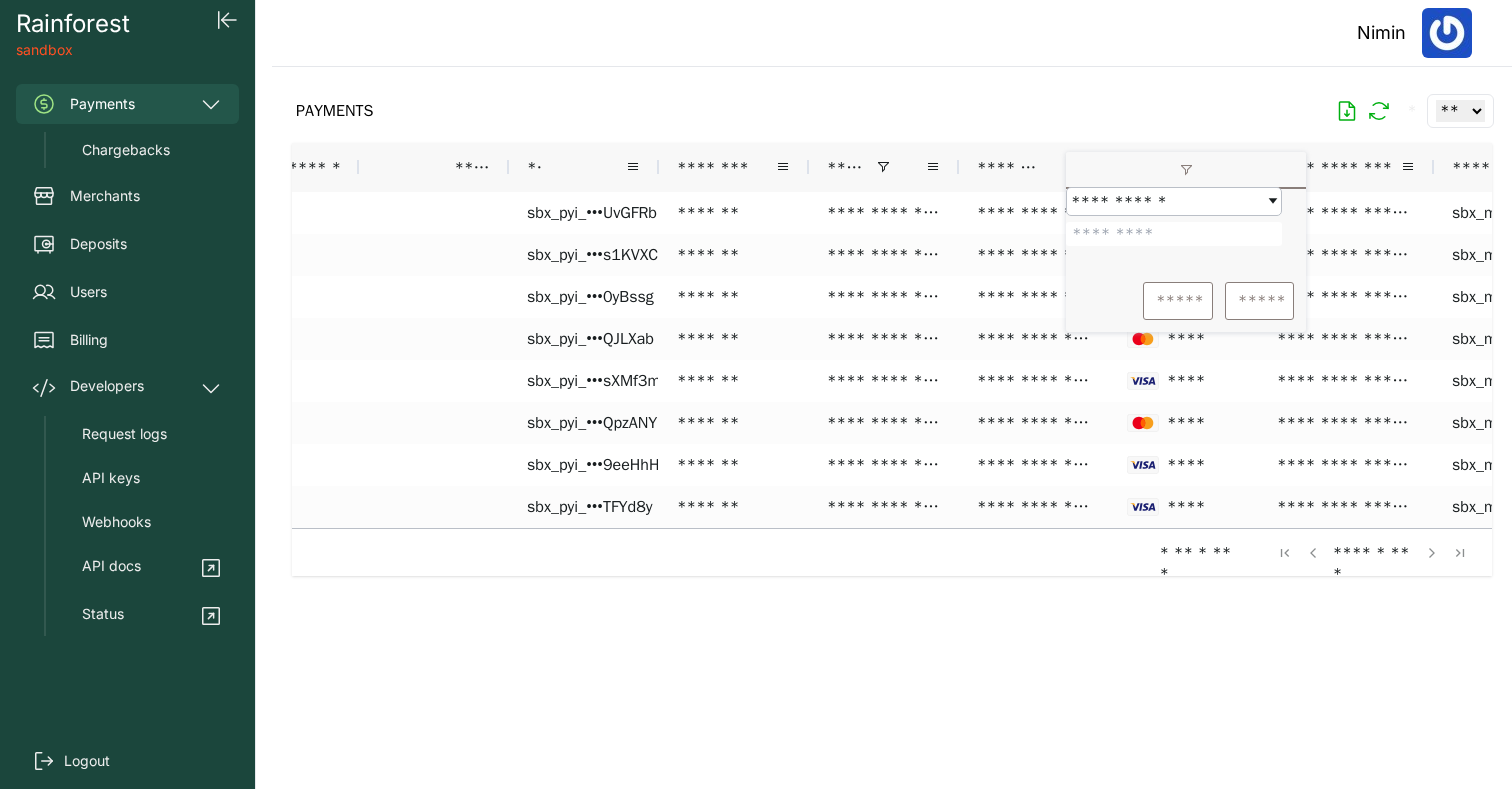 type on "**********" 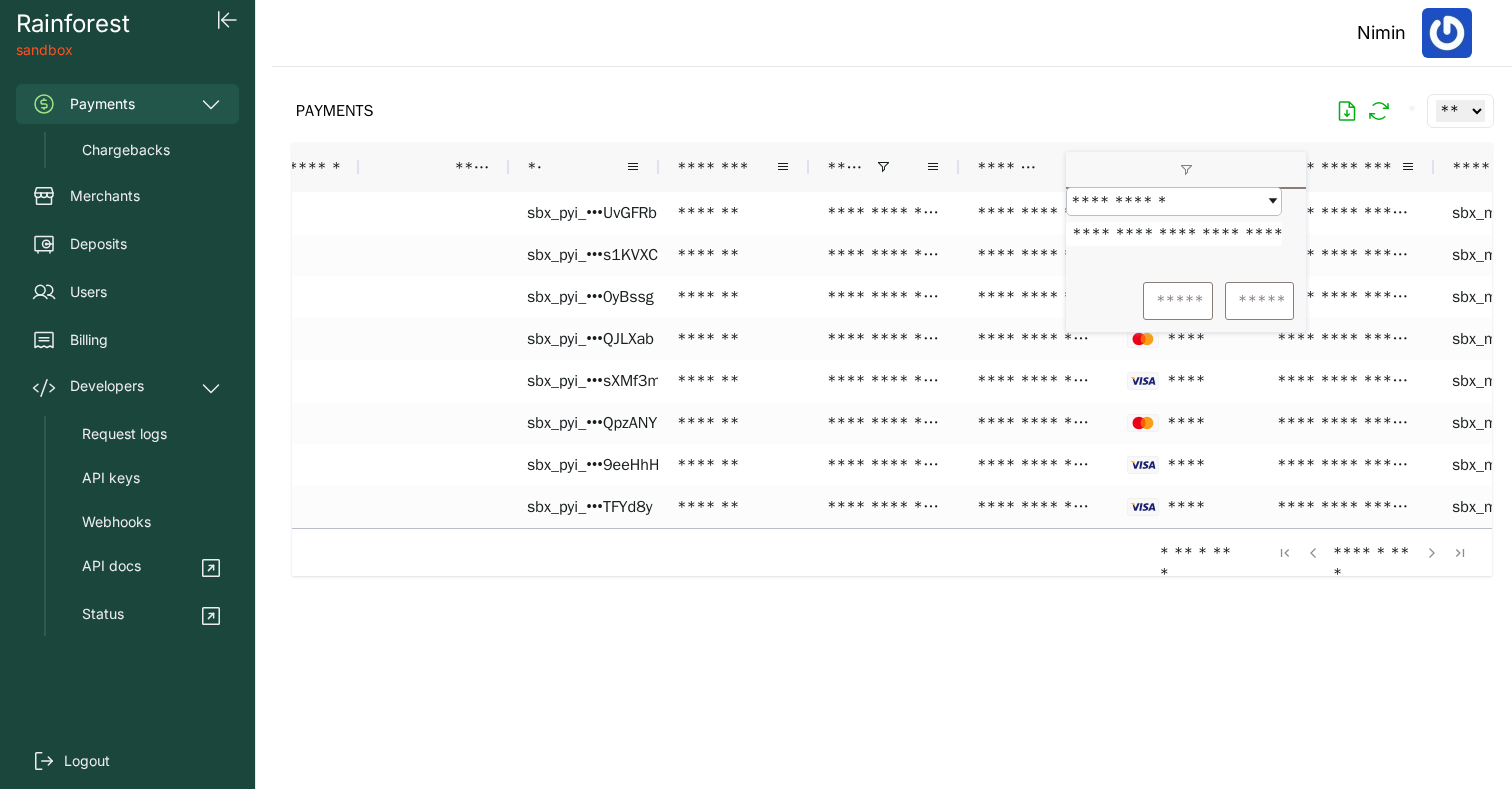 scroll, scrollTop: 0, scrollLeft: 13, axis: horizontal 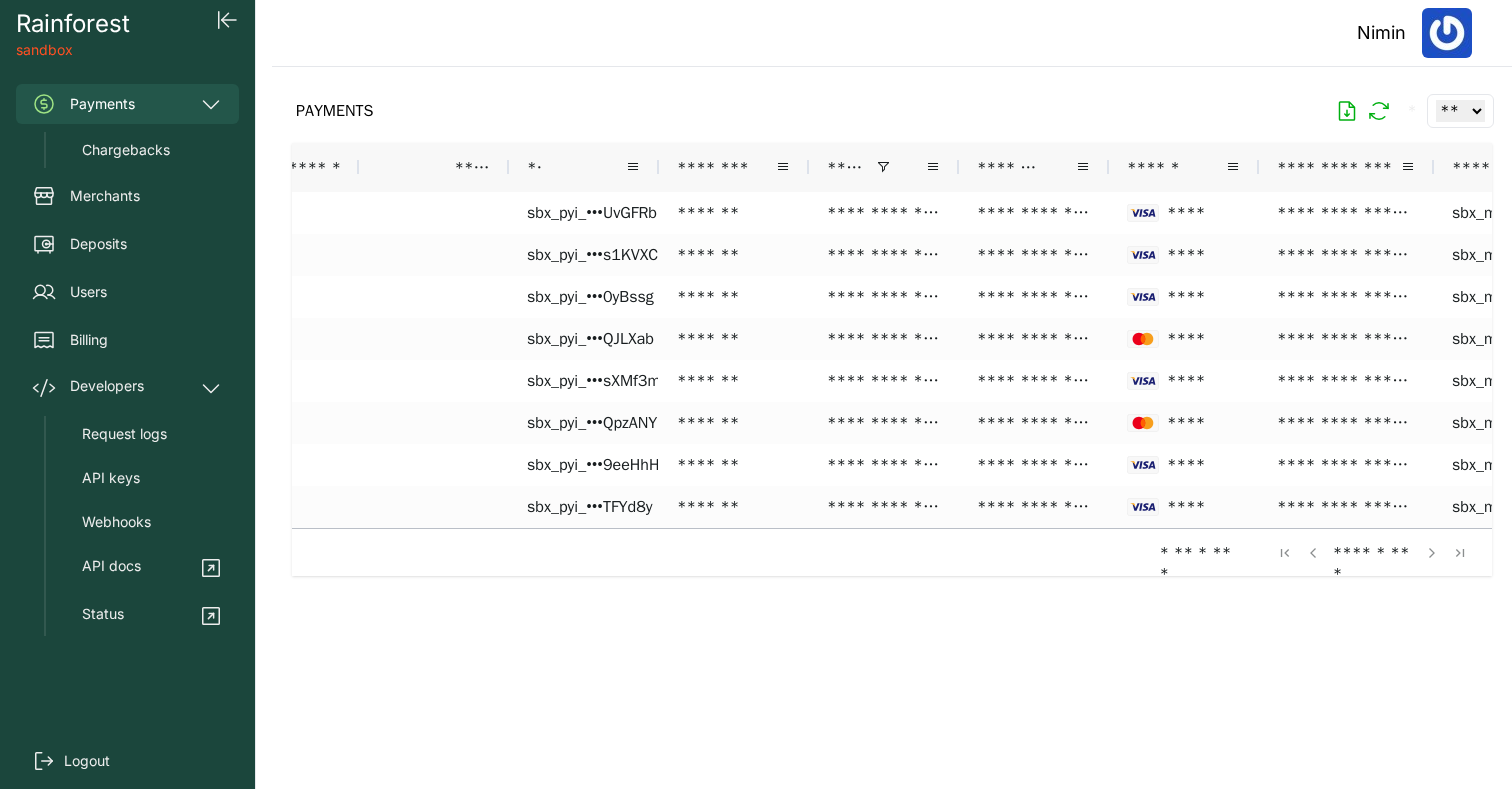 click on "PAYMENTS * ** ** ** ***" at bounding box center [892, 111] 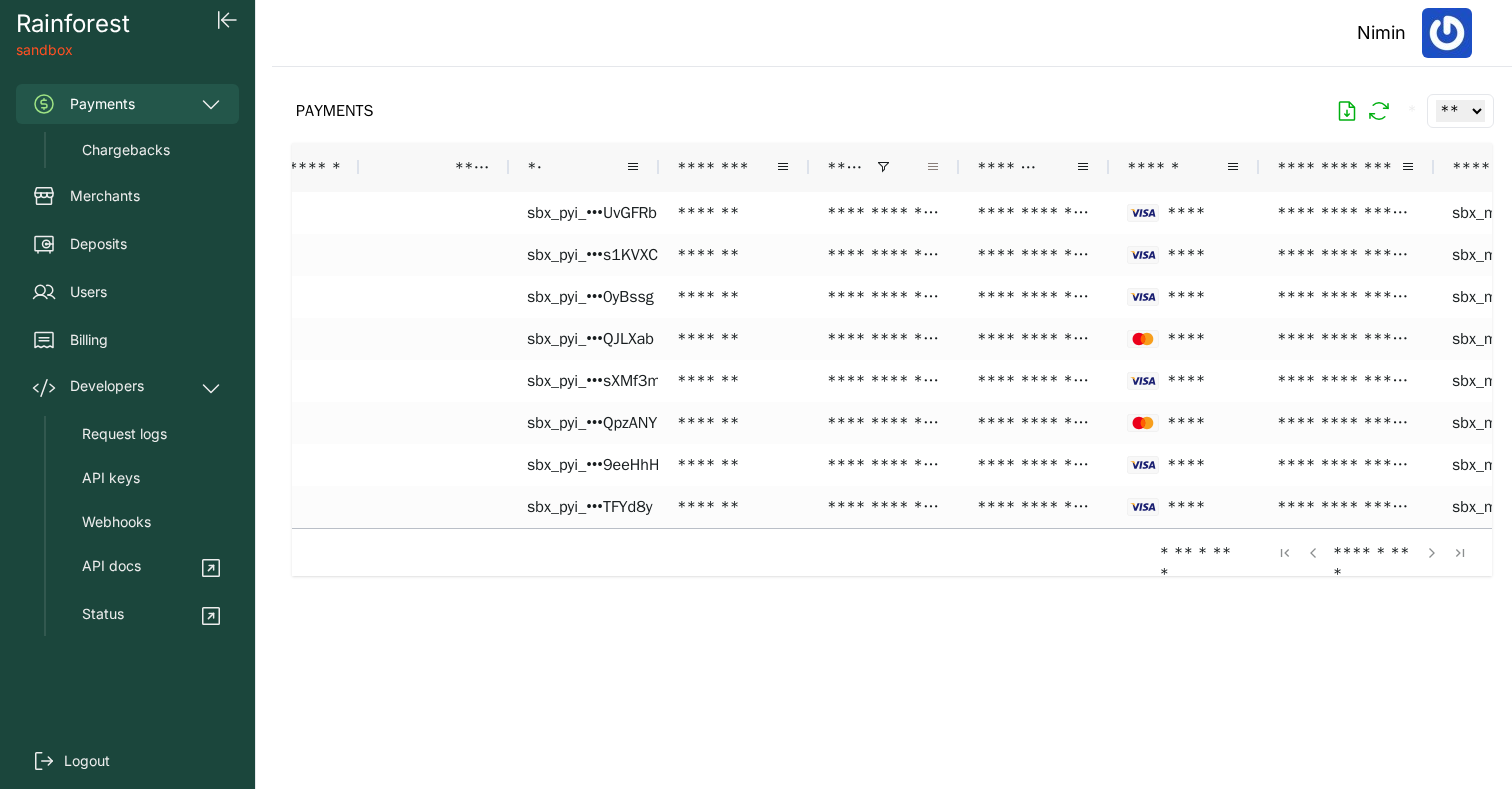 click at bounding box center (933, 167) 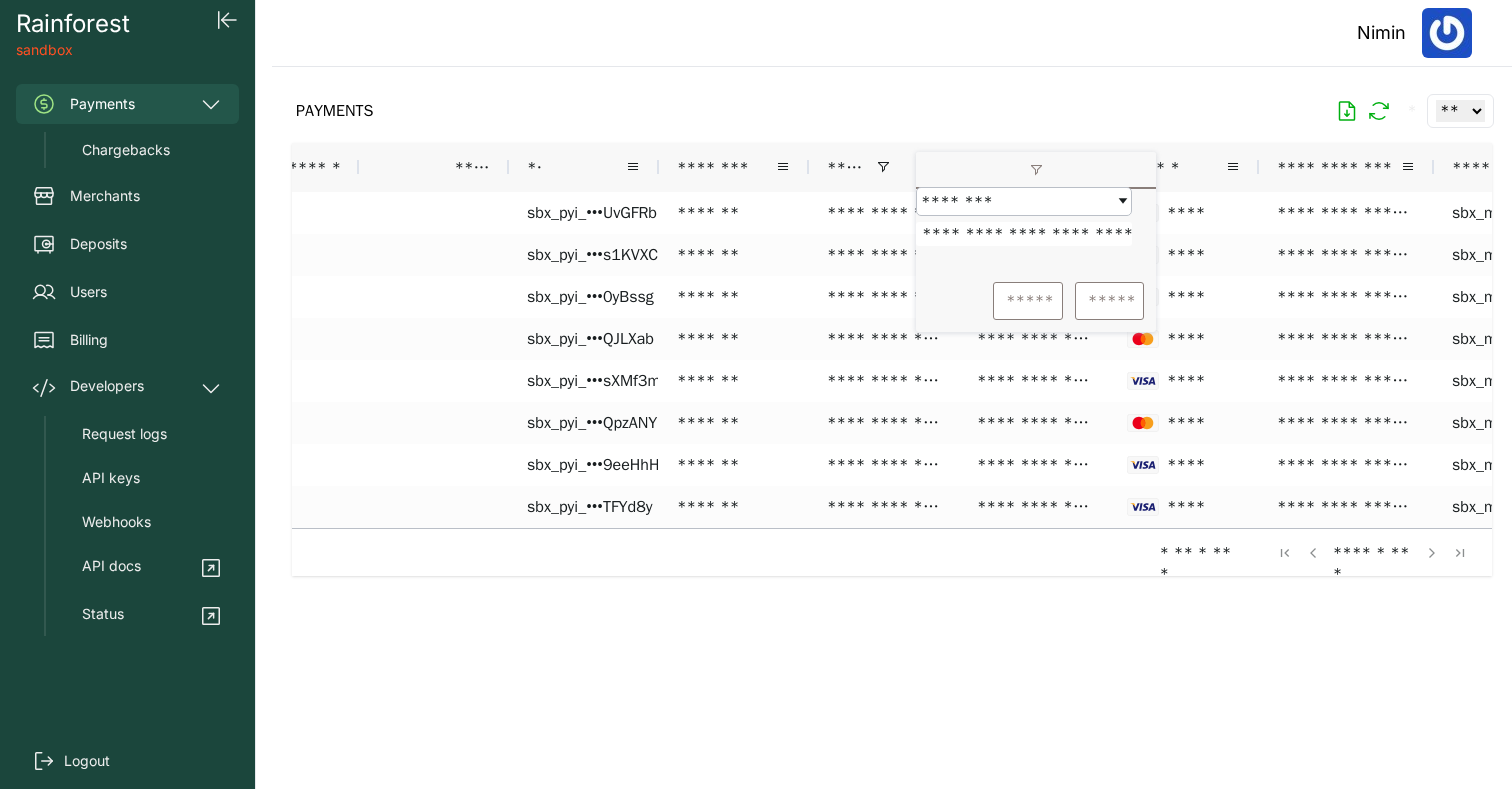 scroll, scrollTop: 0, scrollLeft: 79, axis: horizontal 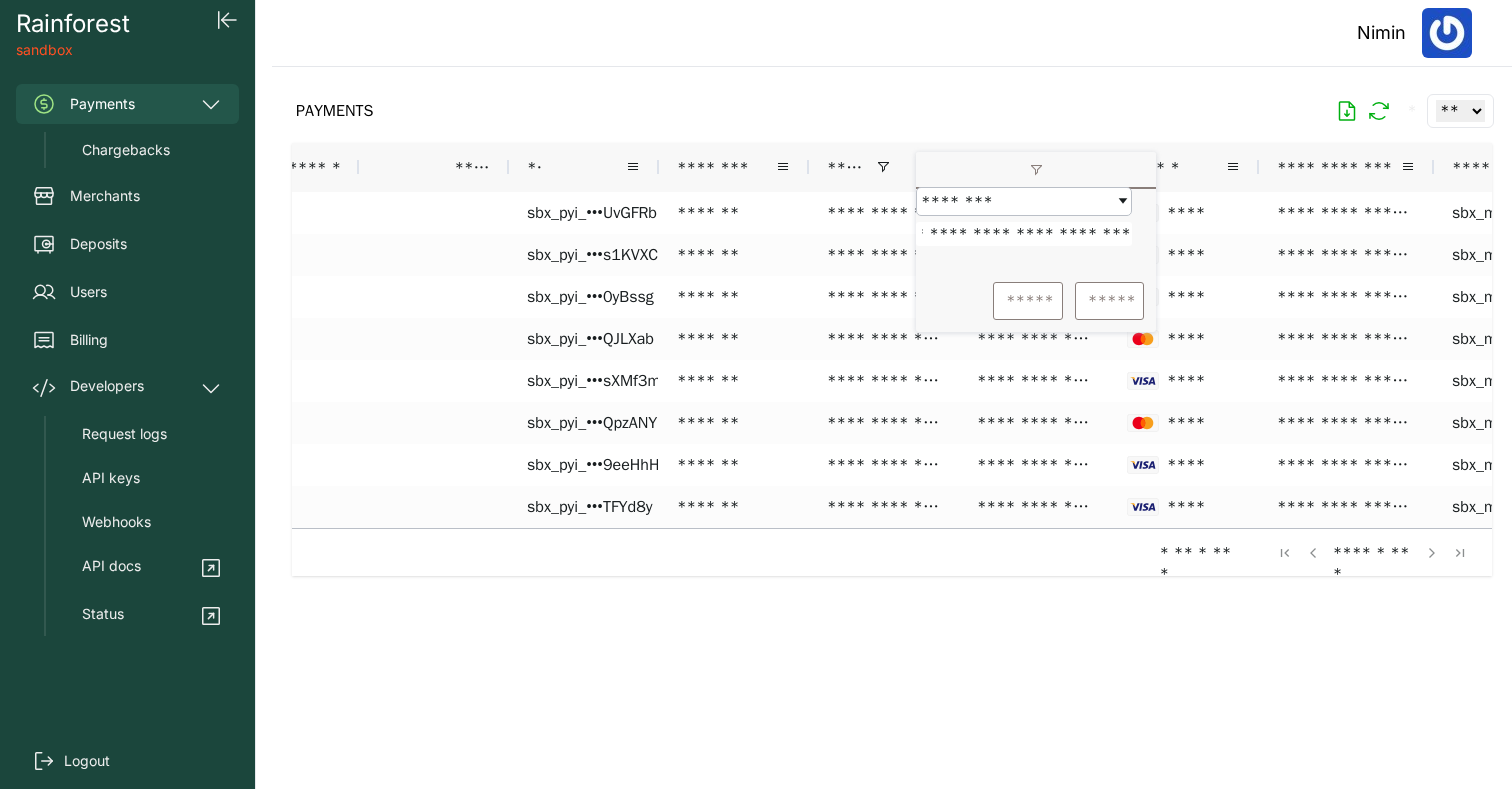 click on "**********" at bounding box center (1024, 234) 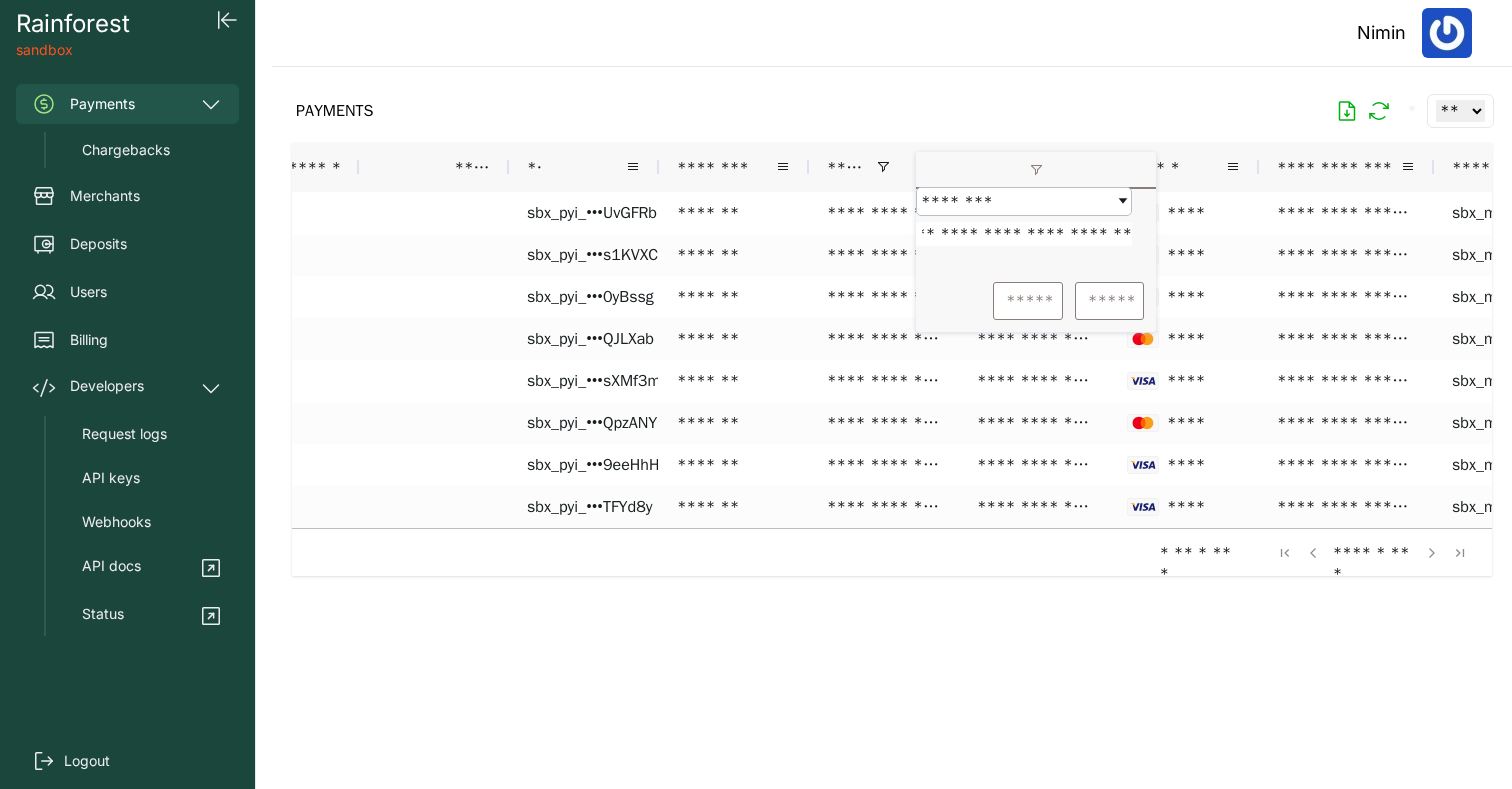 scroll, scrollTop: 0, scrollLeft: 13, axis: horizontal 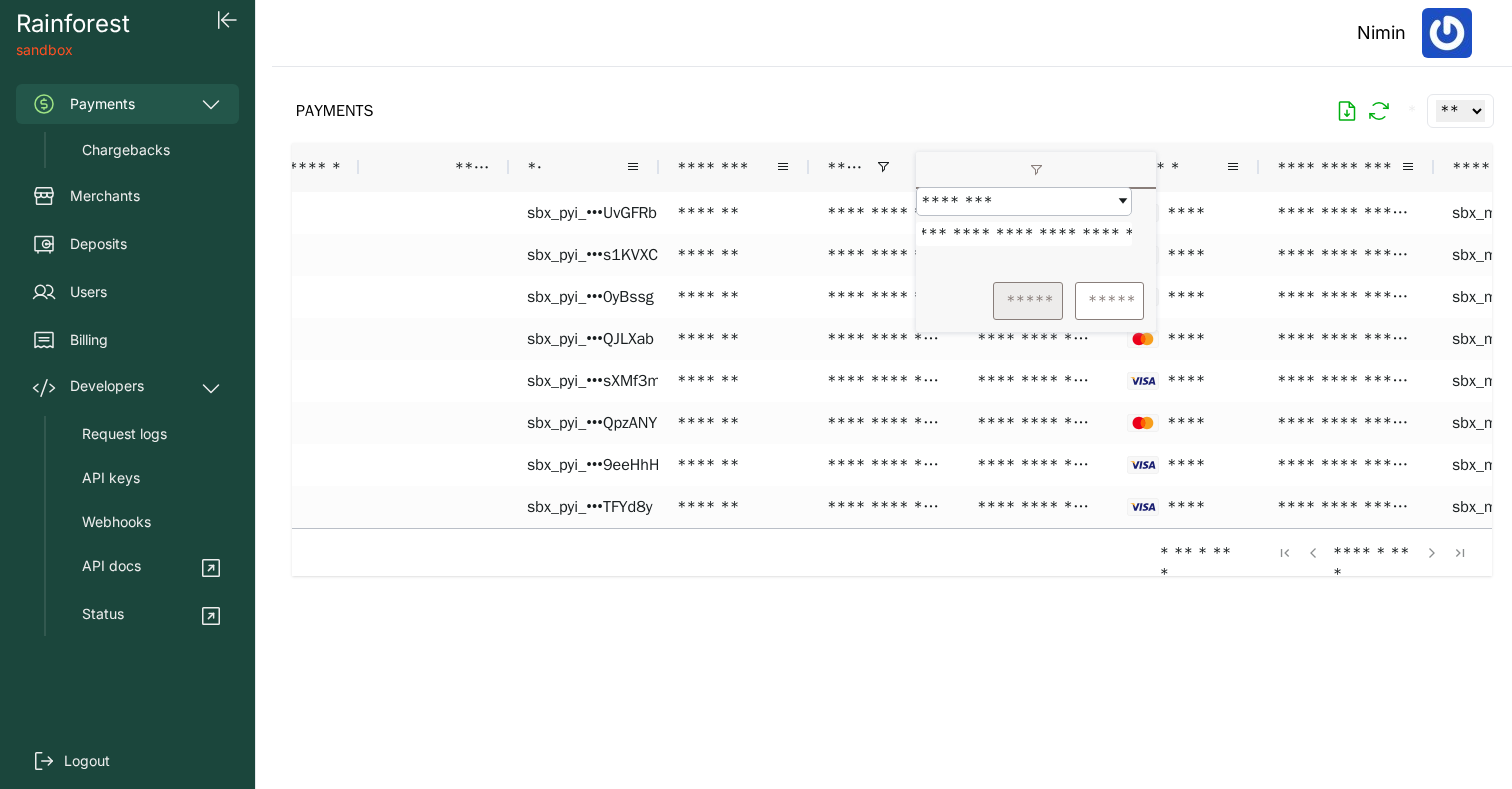 type on "**********" 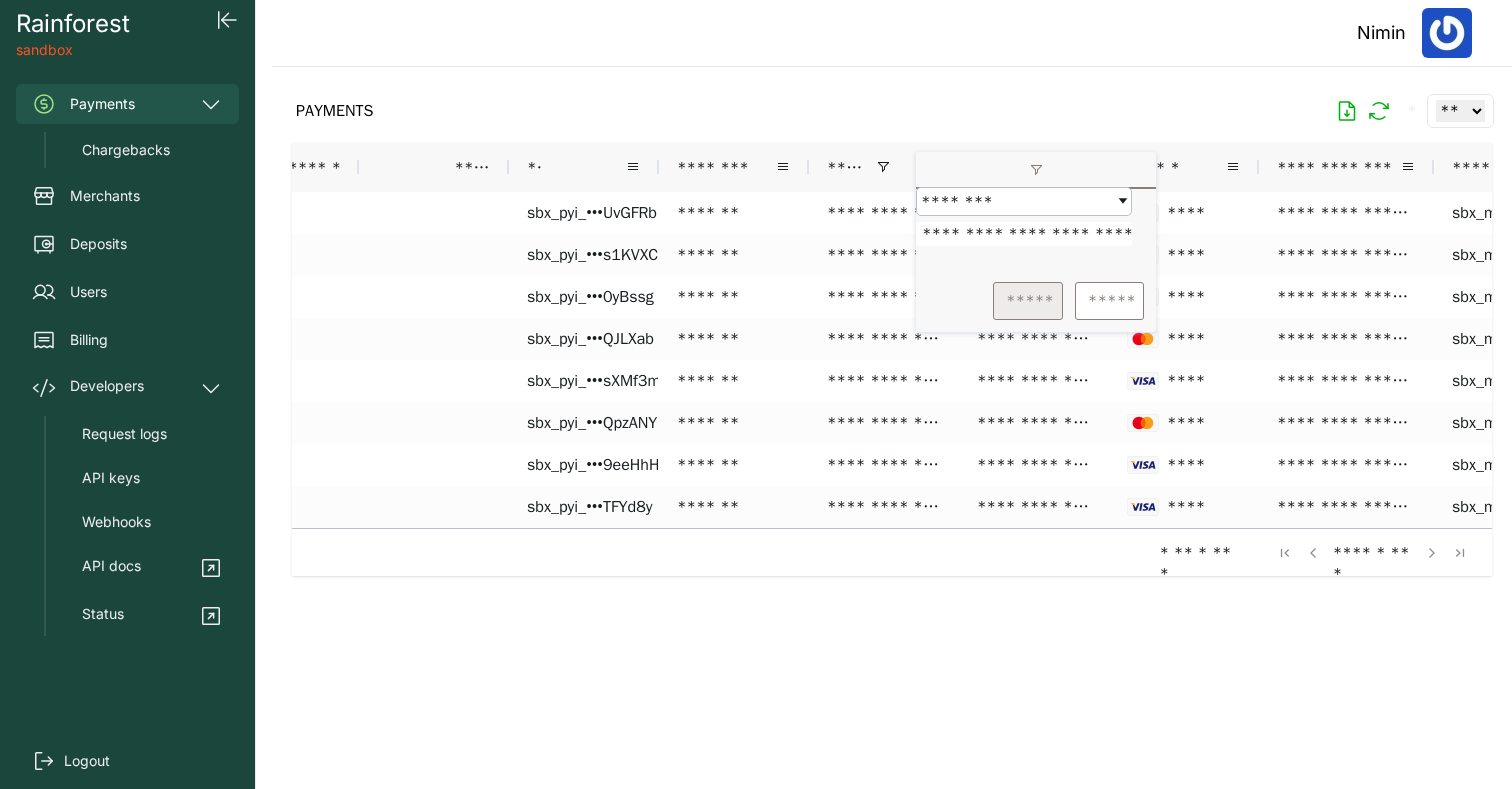 click on "*****" at bounding box center (1028, 301) 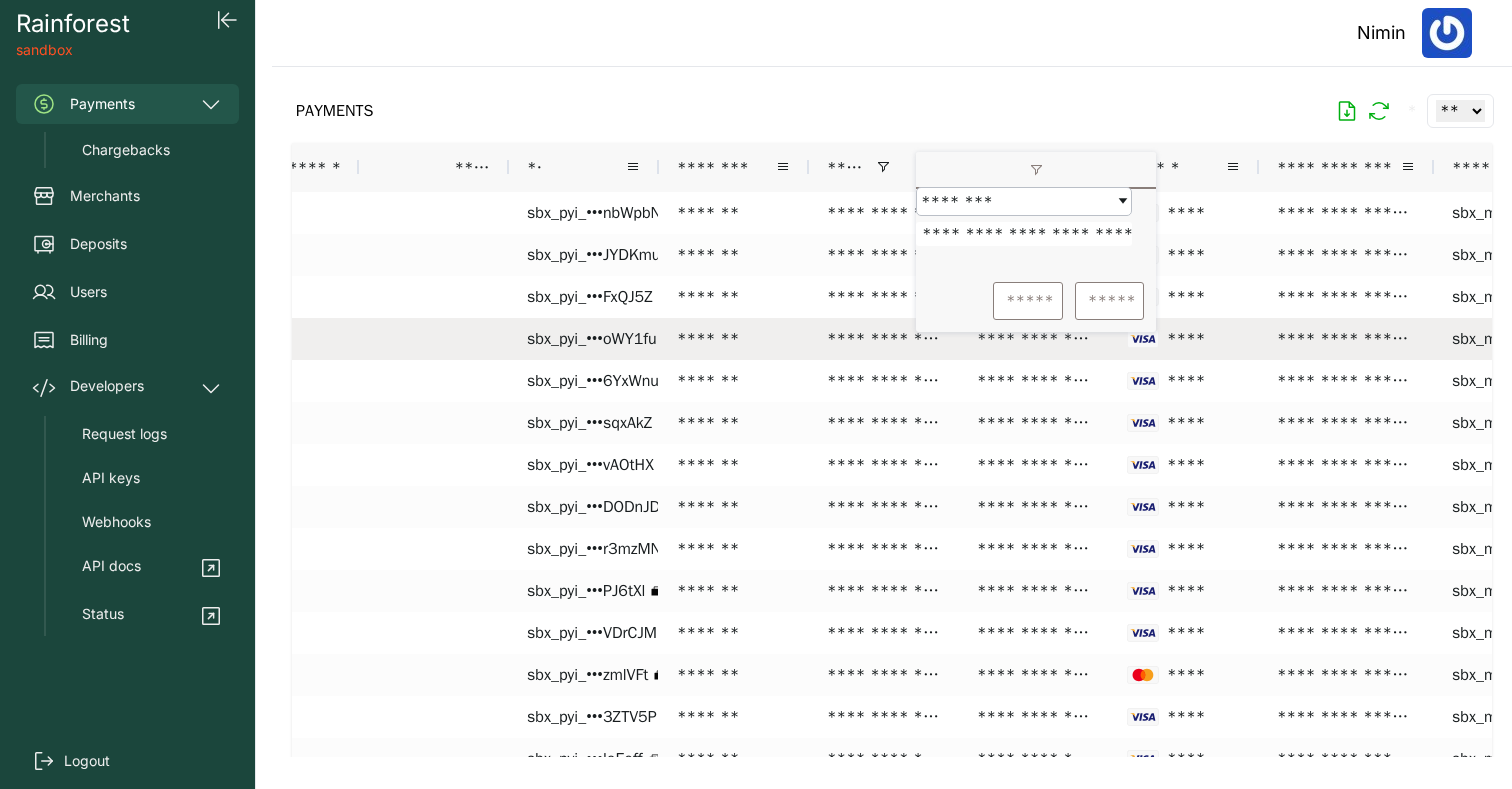 click on "**********" at bounding box center (884, 339) 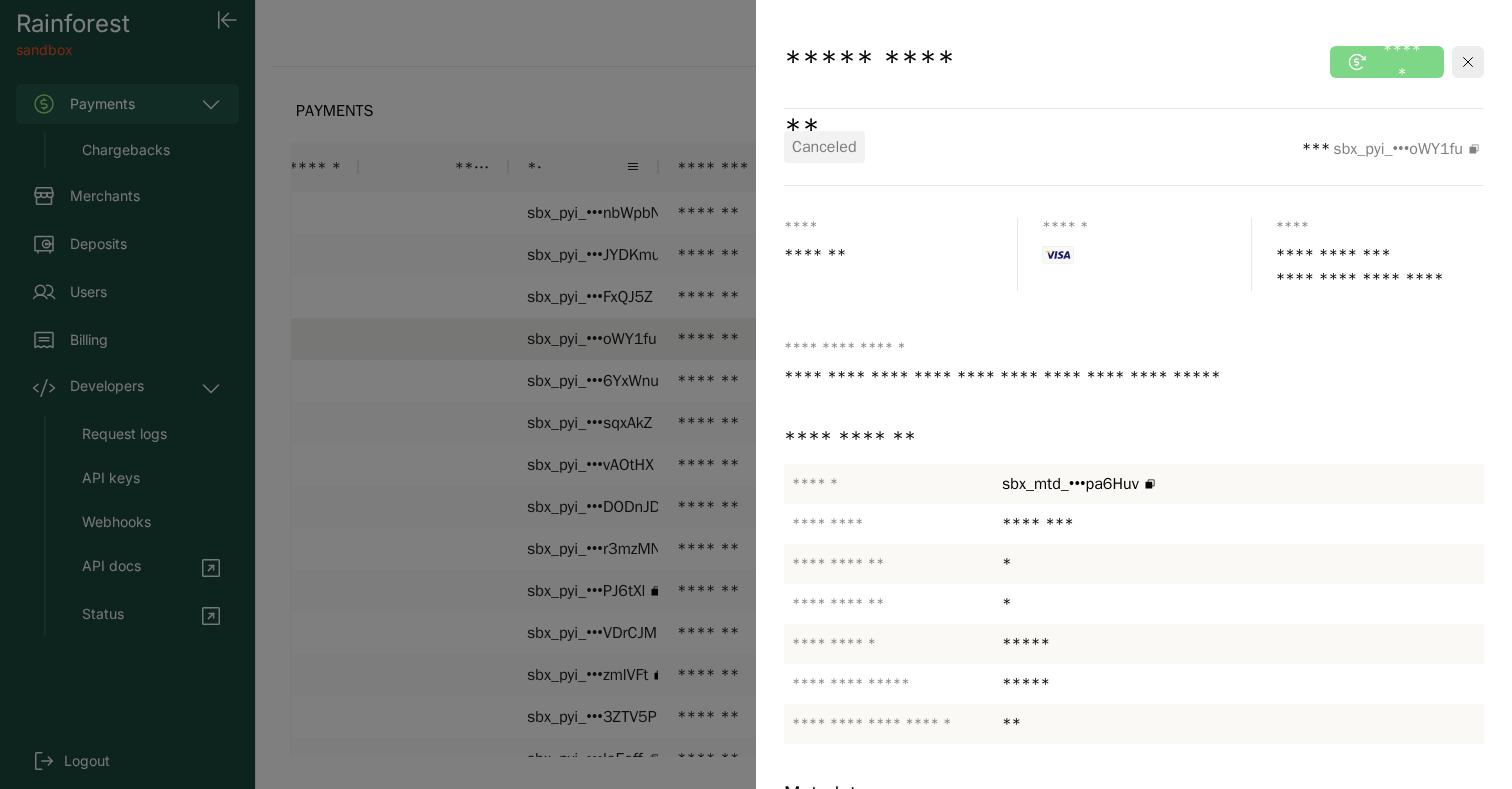 click at bounding box center [756, 394] 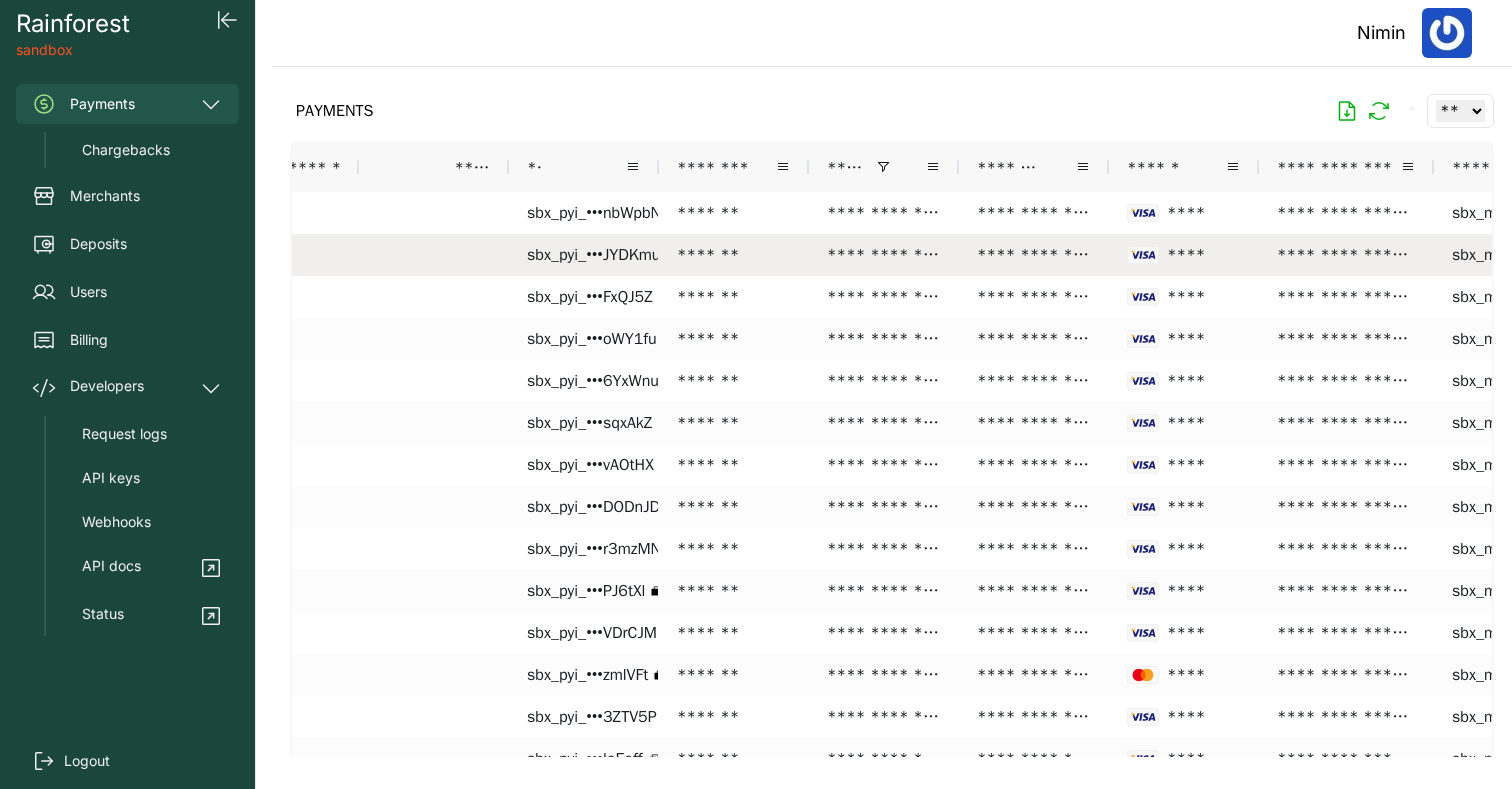 scroll, scrollTop: 0, scrollLeft: 123, axis: horizontal 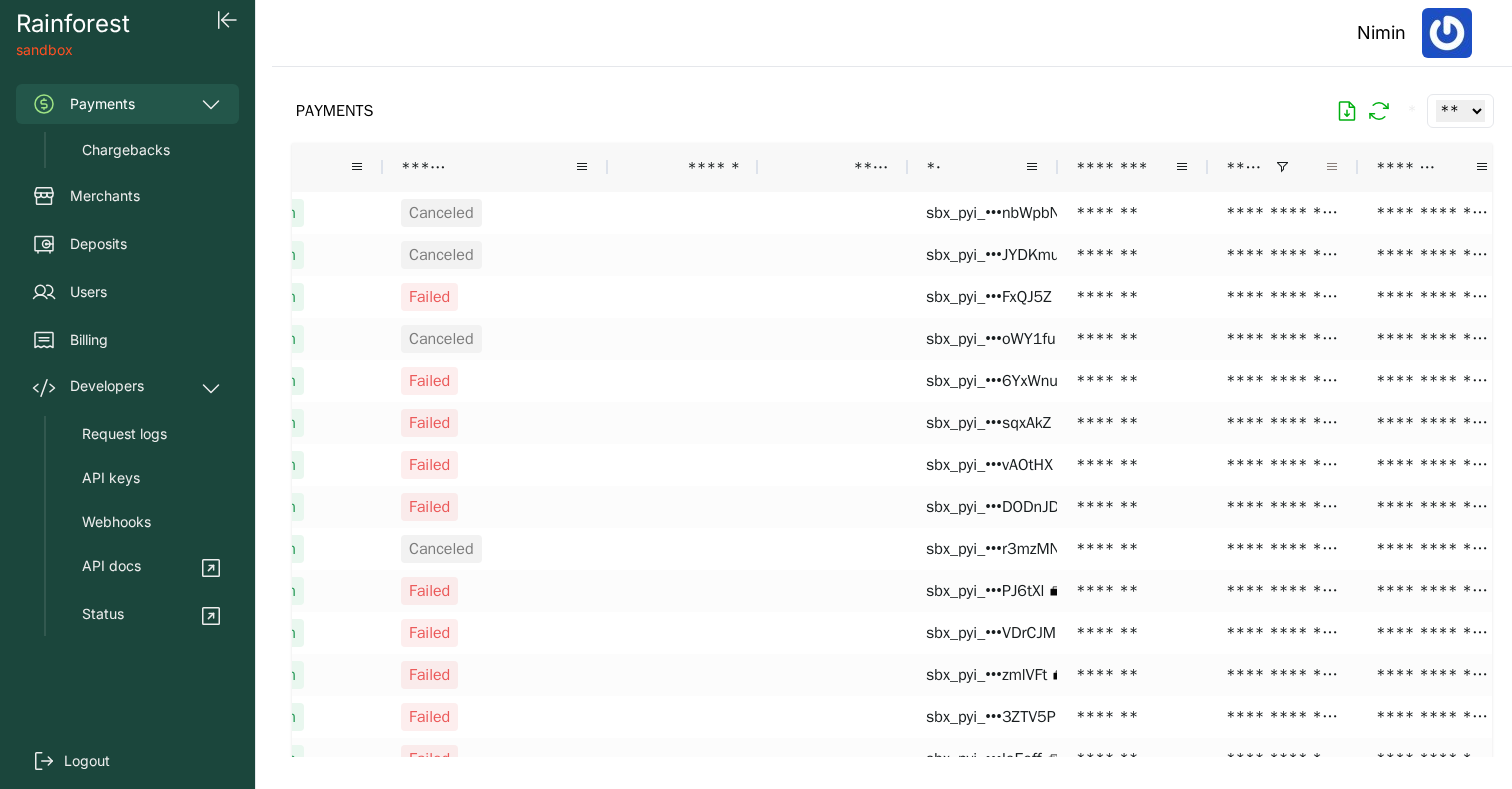 click at bounding box center [1332, 167] 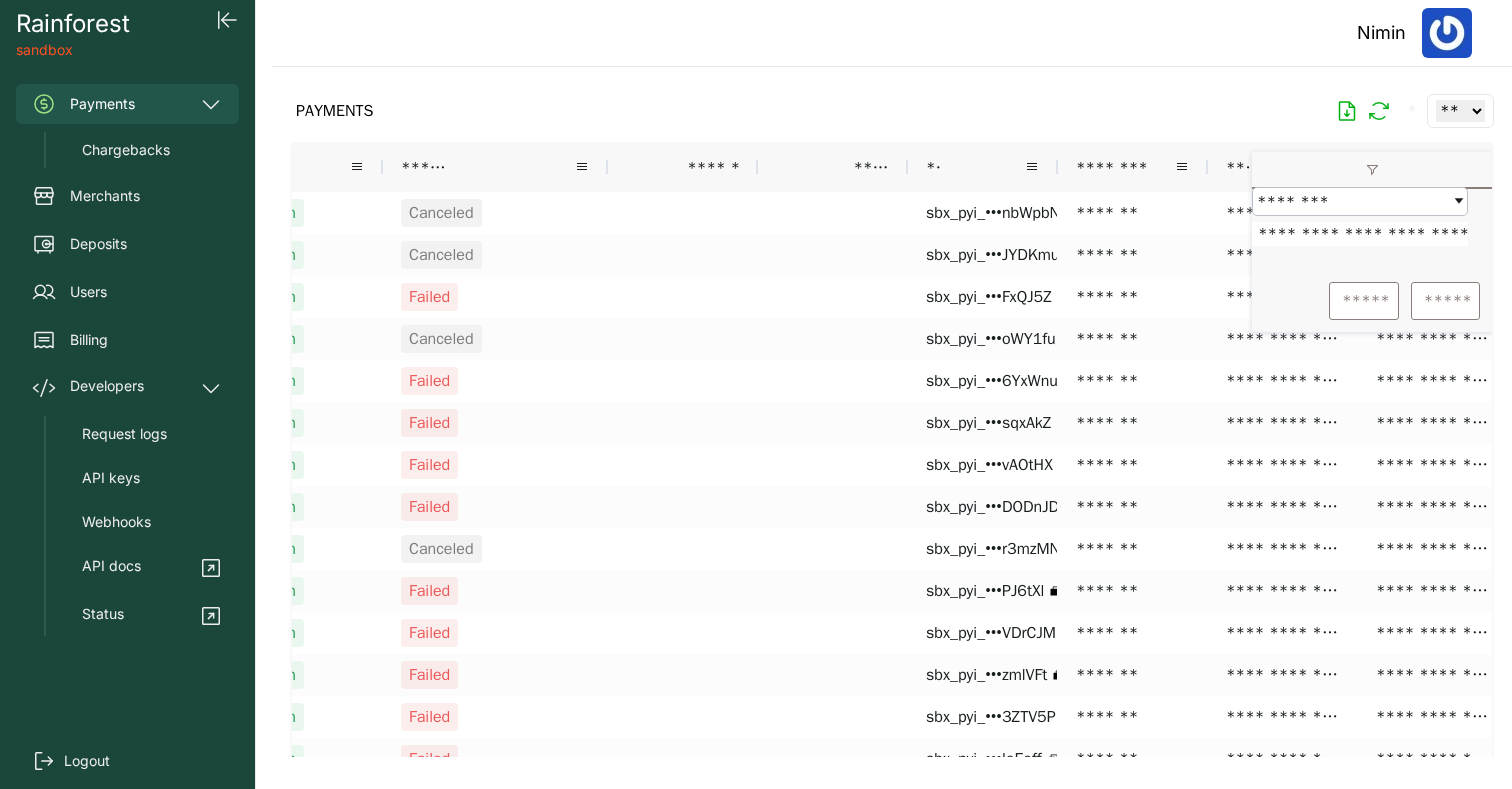 scroll, scrollTop: 0, scrollLeft: 13, axis: horizontal 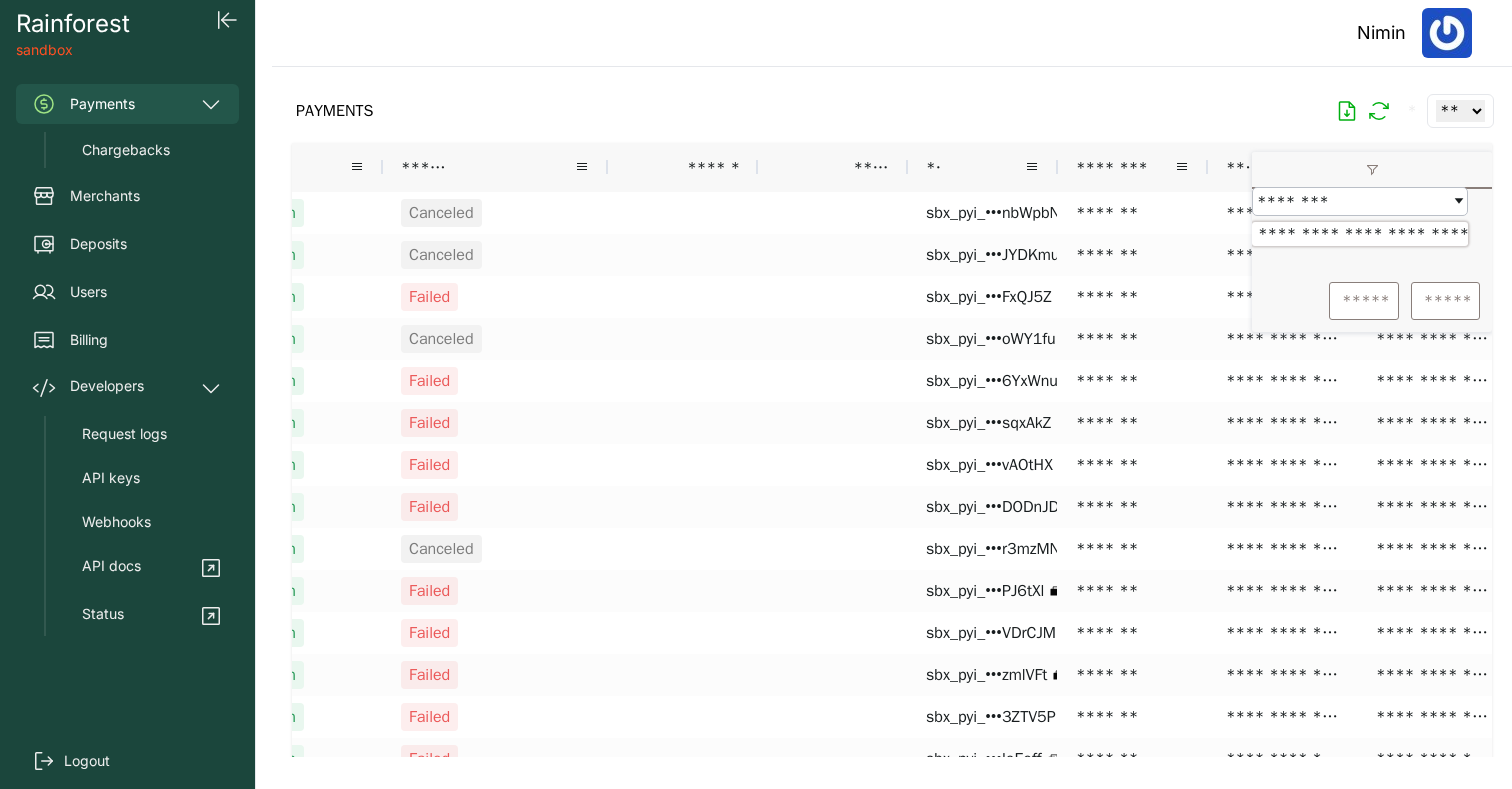click on "**********" at bounding box center (1360, 234) 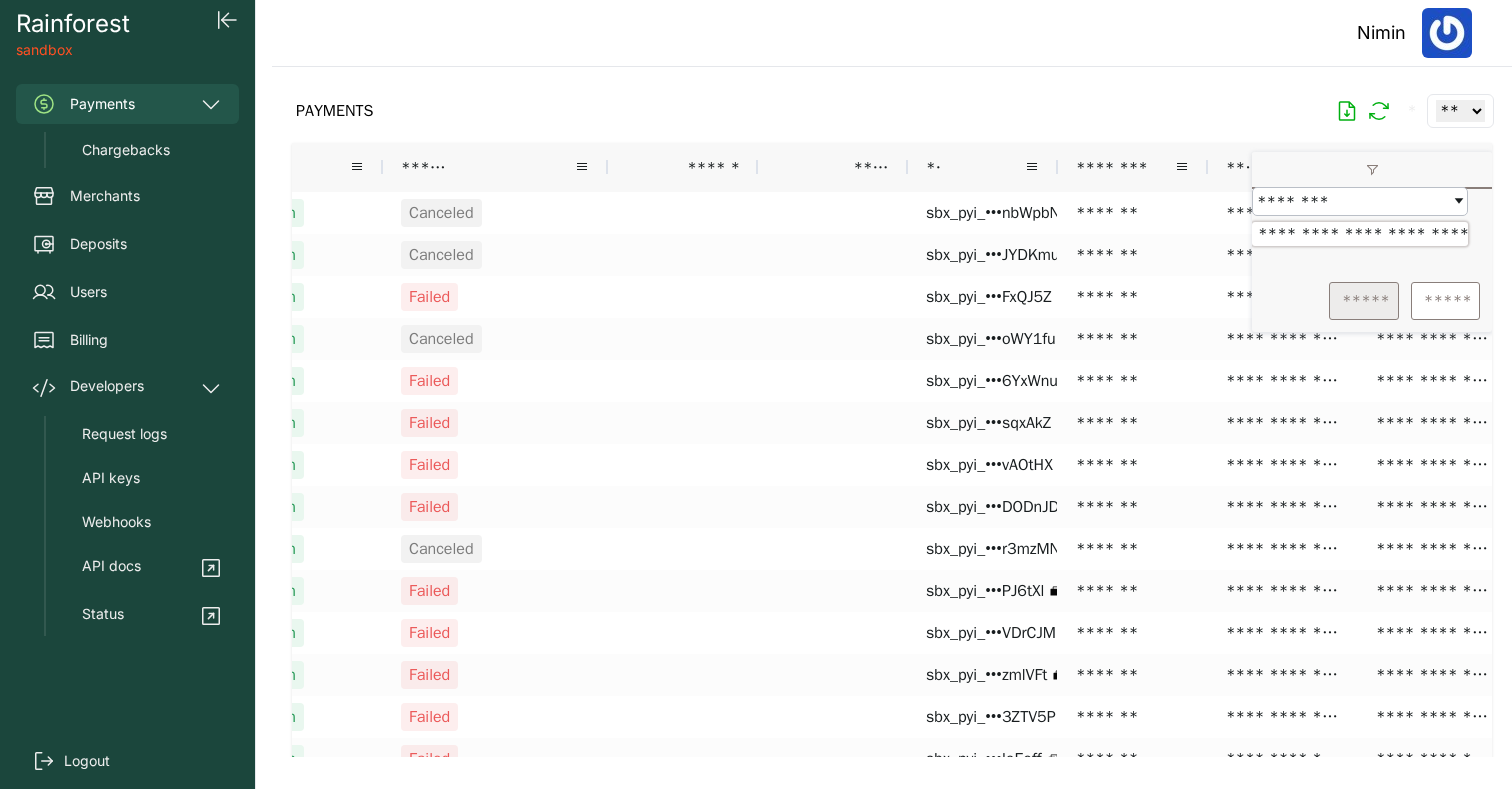 type on "**********" 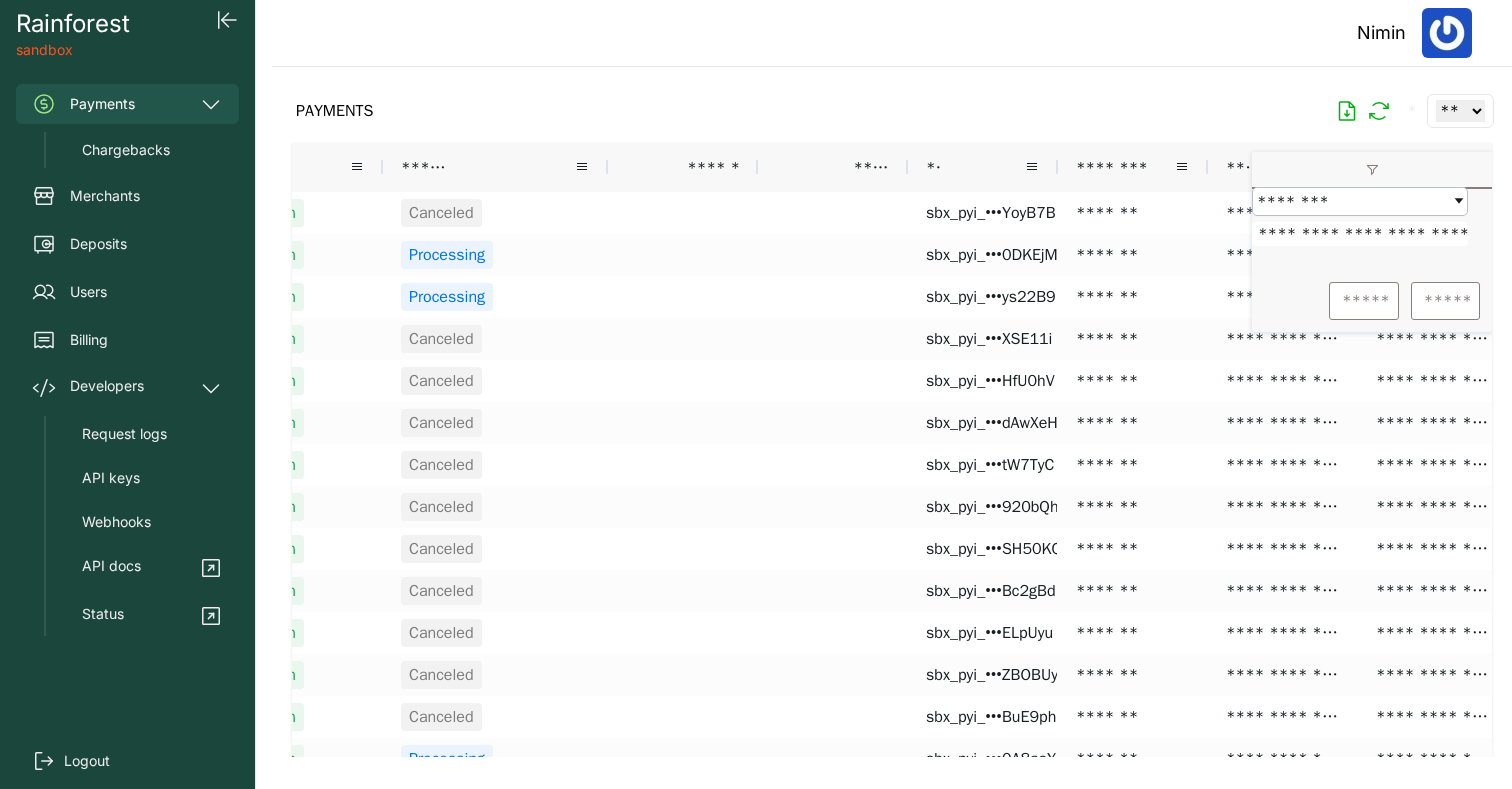 click on "PAYMENTS * ** ** ** ***" at bounding box center (892, 111) 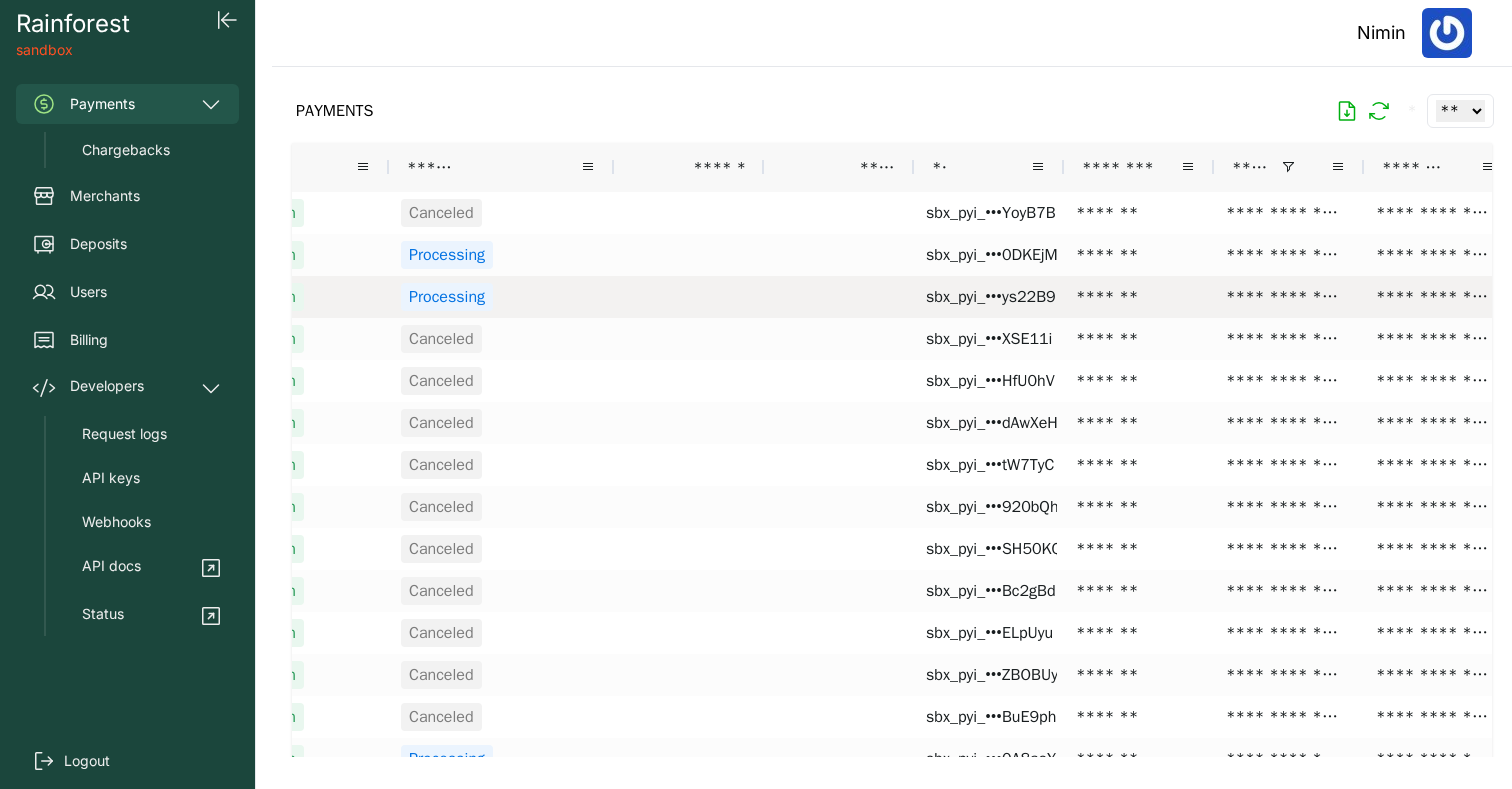 scroll, scrollTop: 0, scrollLeft: 191, axis: horizontal 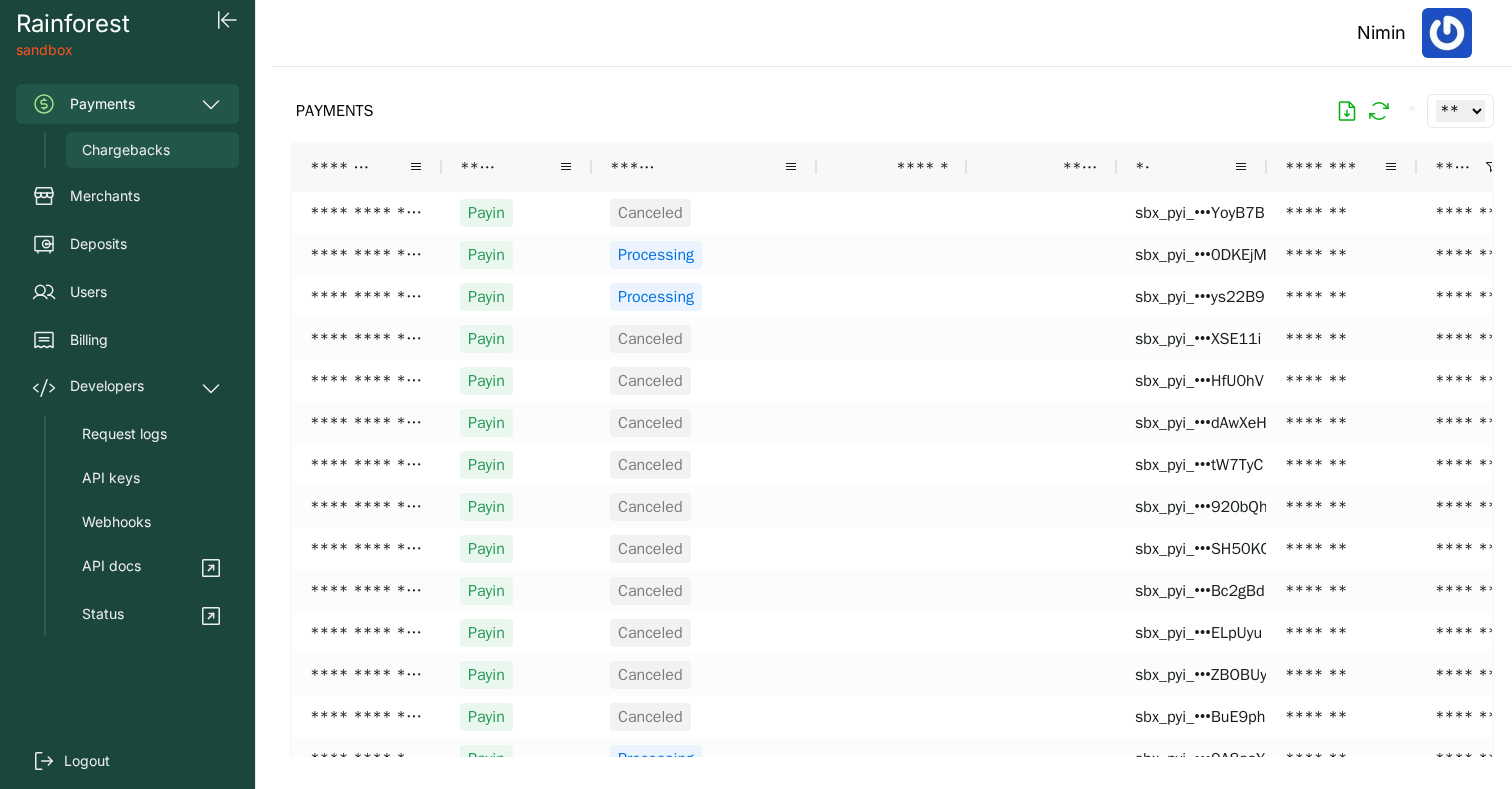 click on "Chargebacks" at bounding box center [152, 150] 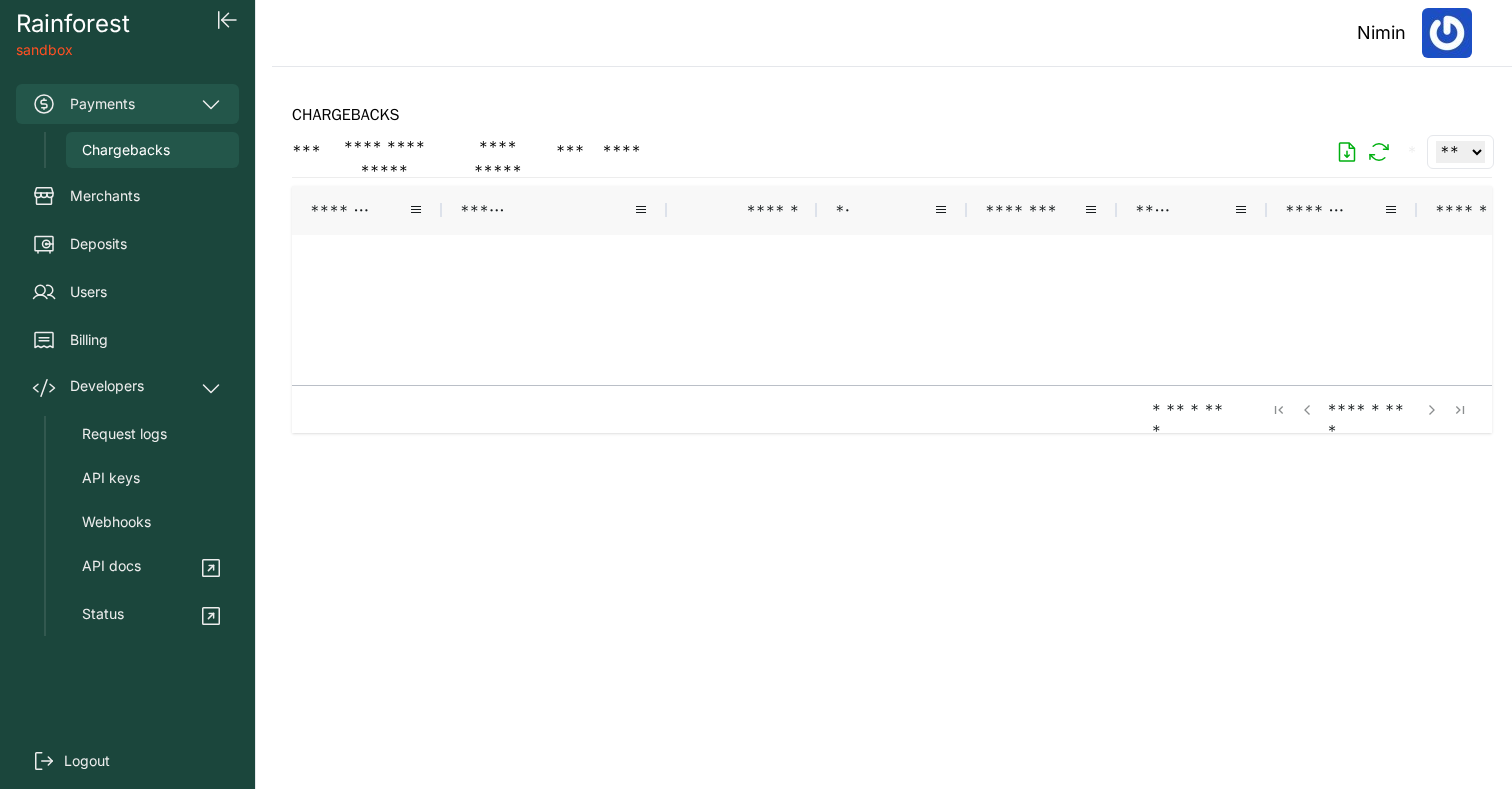 click on "Payments" at bounding box center [127, 104] 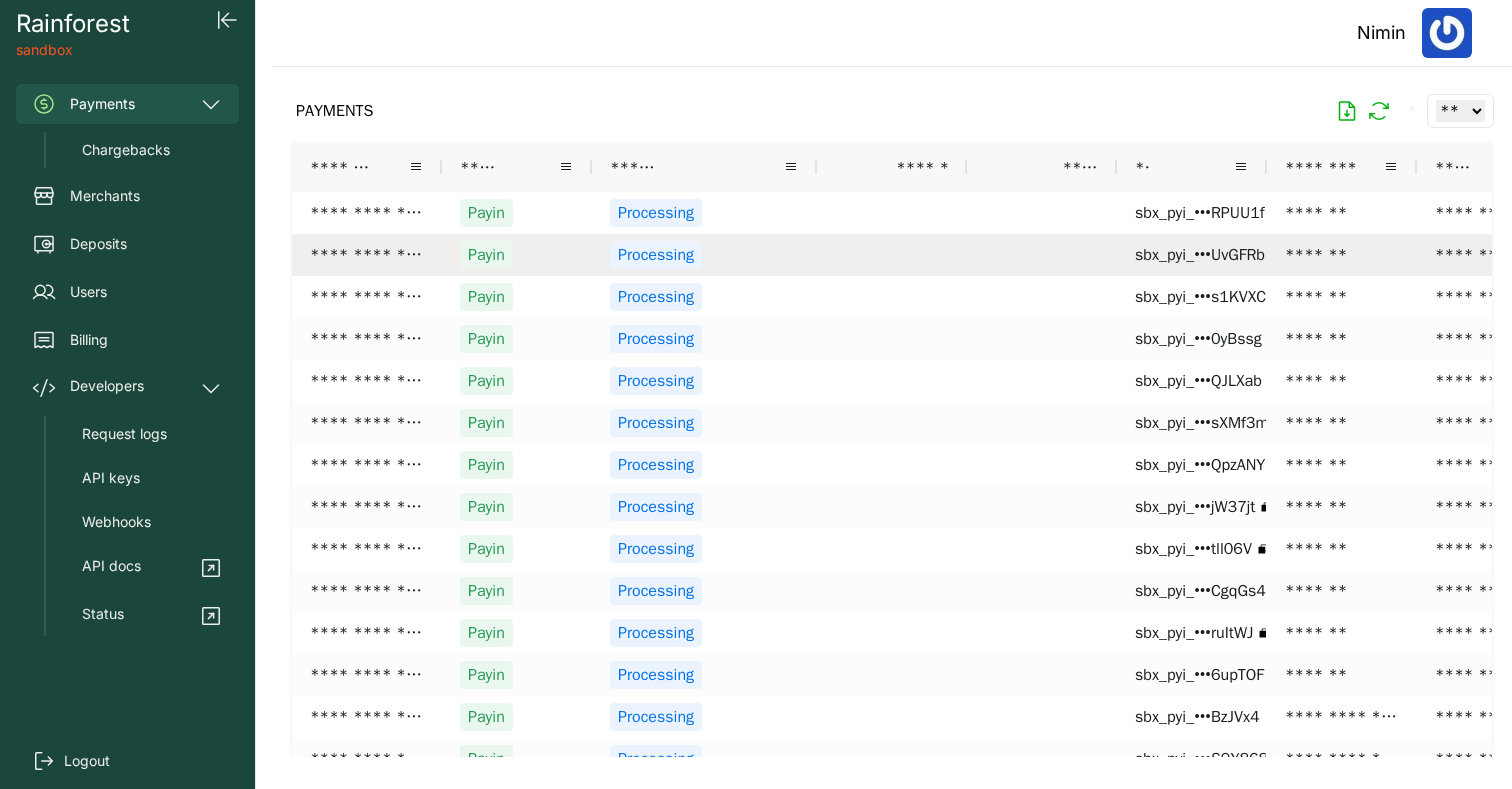 scroll, scrollTop: 0, scrollLeft: 147, axis: horizontal 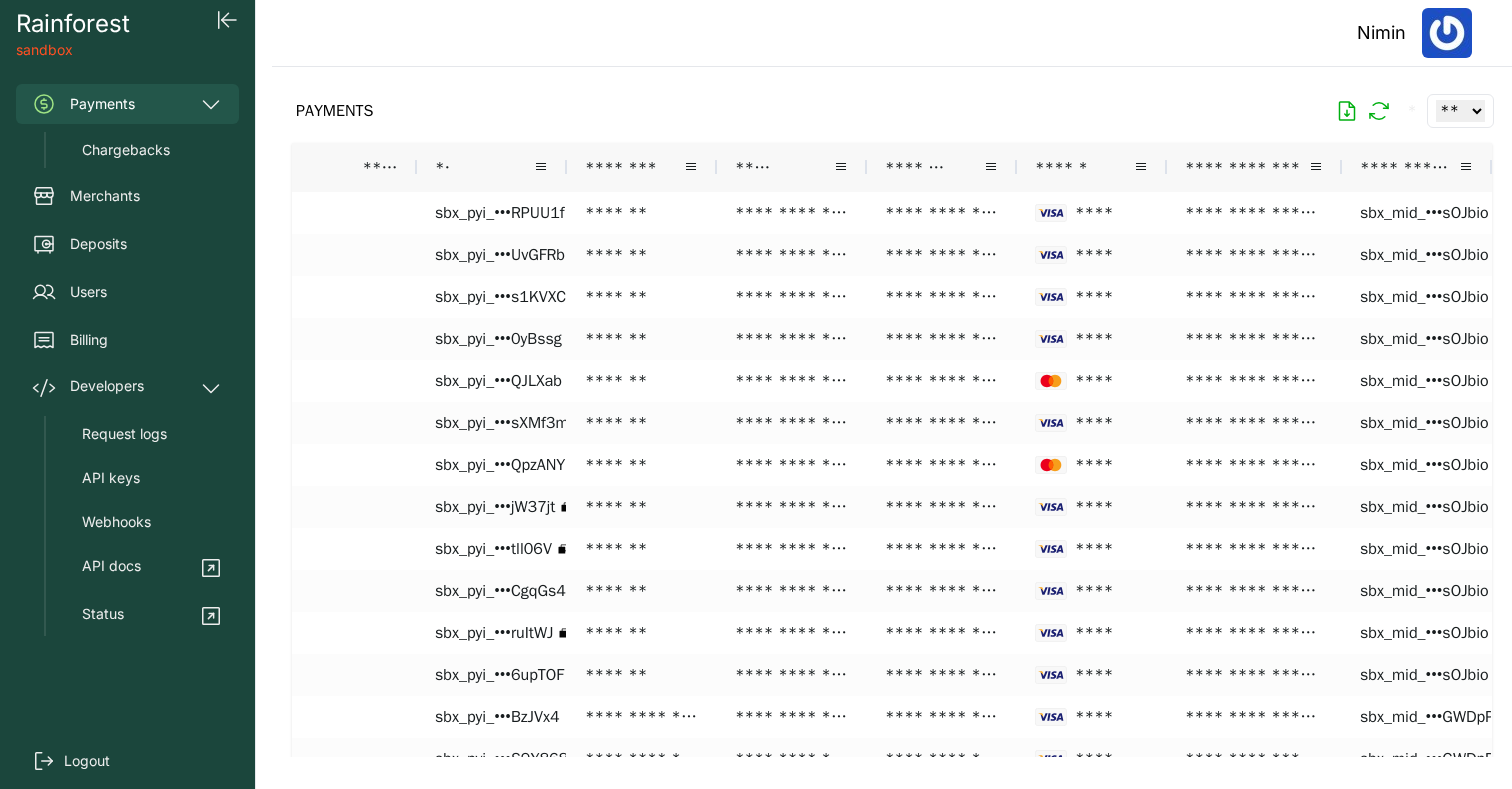 click on "* ** ** ** ***" at bounding box center (1413, 111) 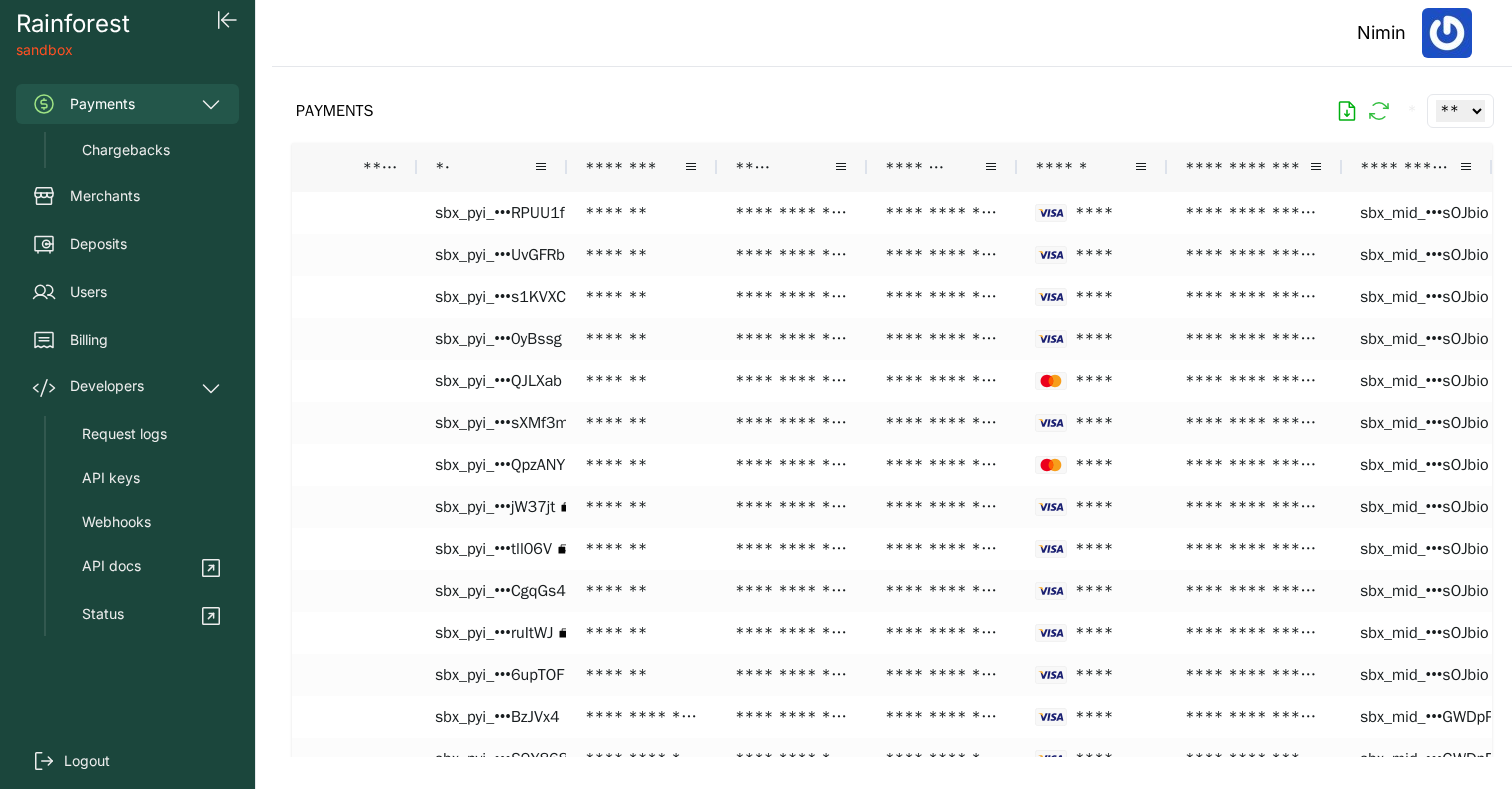 click 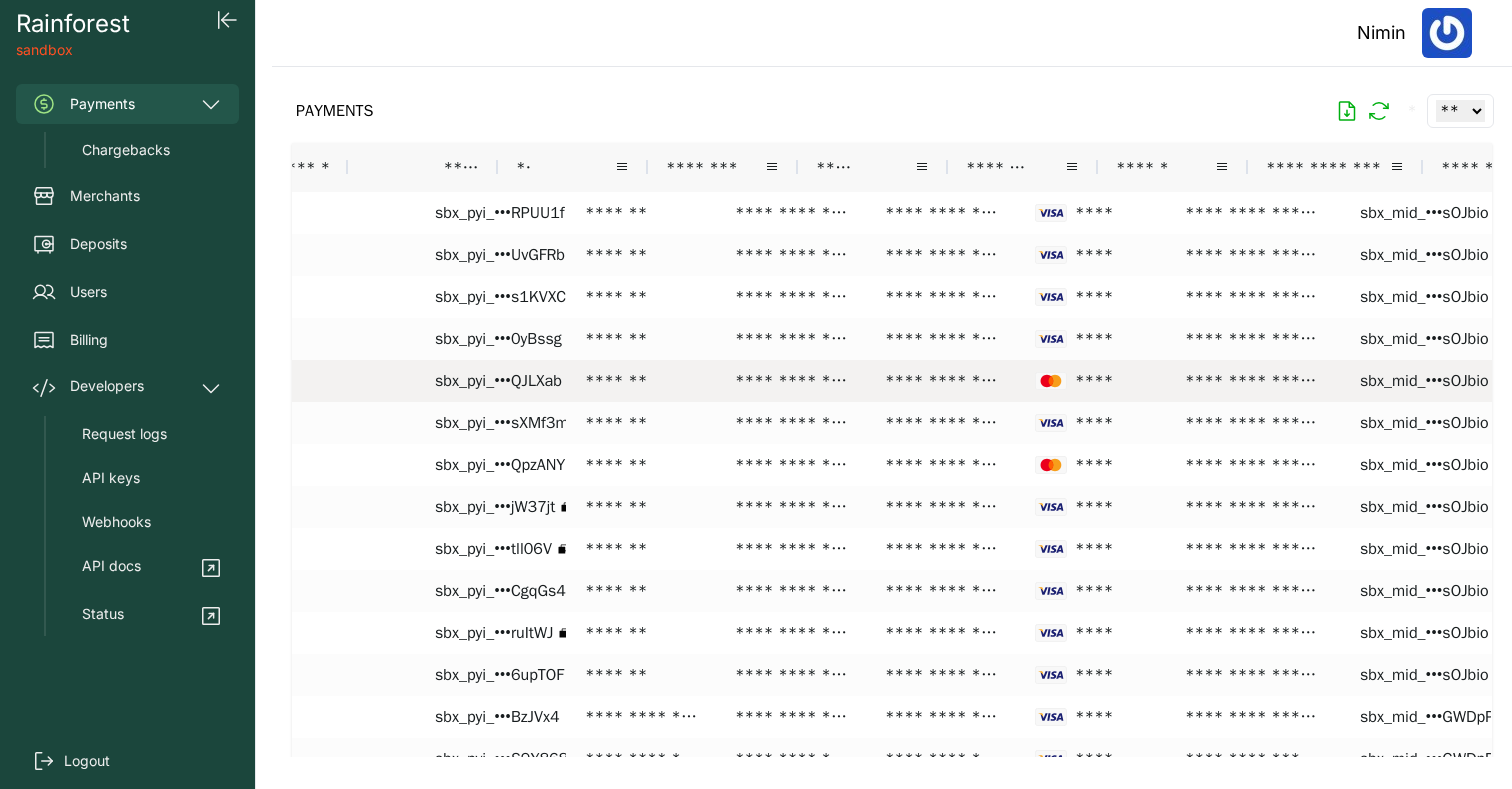 scroll, scrollTop: 0, scrollLeft: 158, axis: horizontal 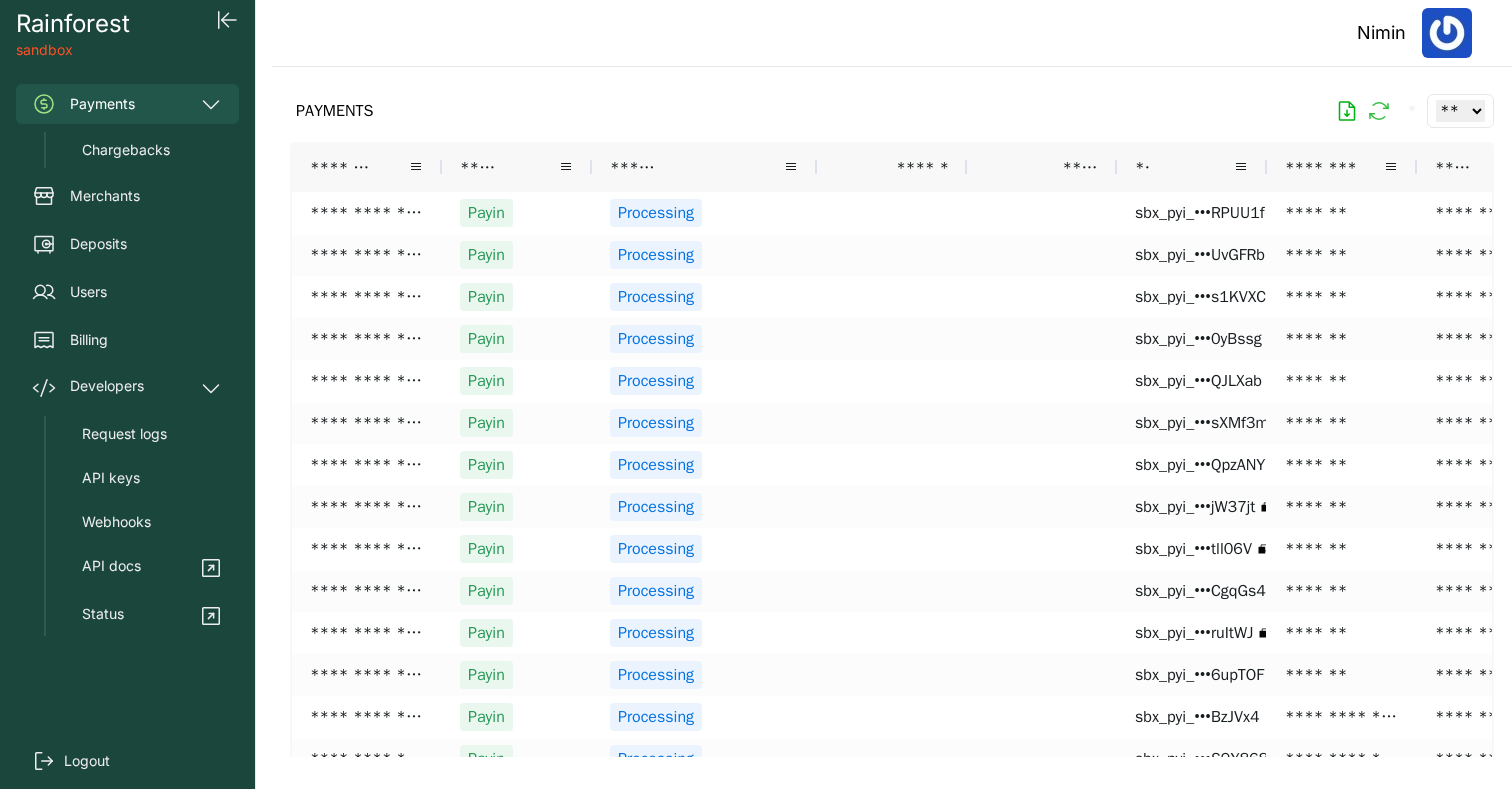 click 